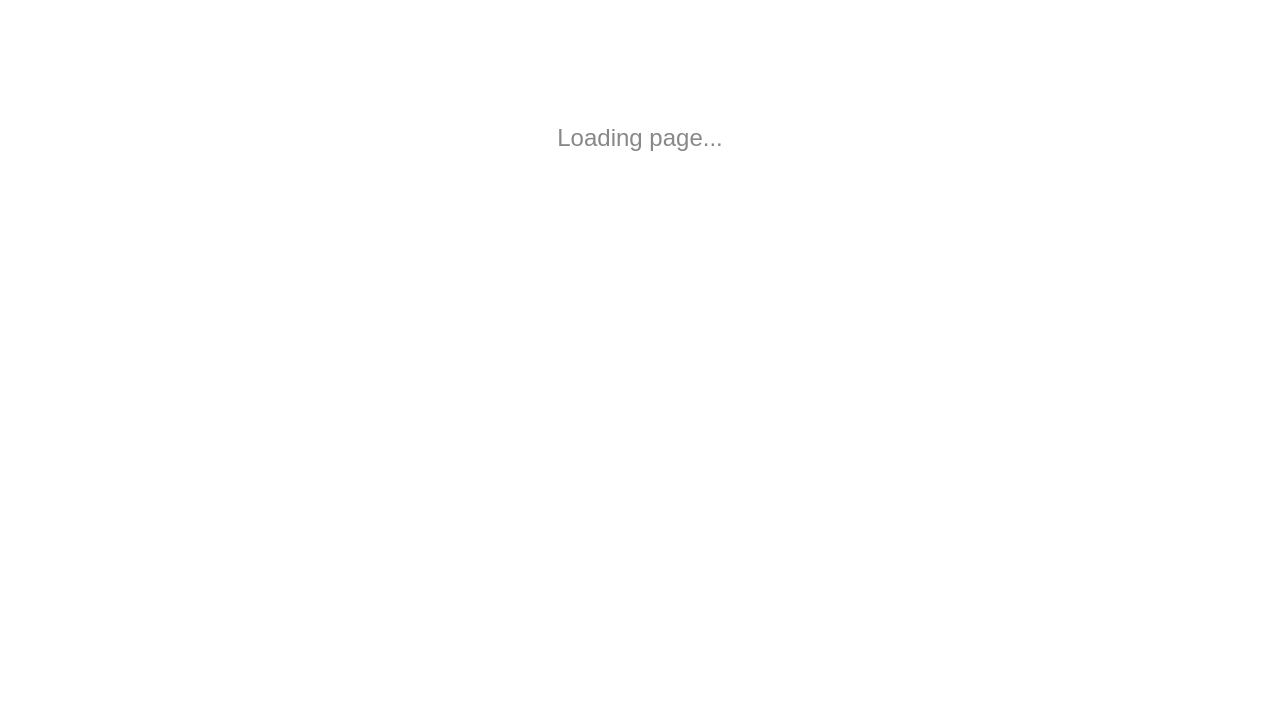 scroll, scrollTop: 0, scrollLeft: 0, axis: both 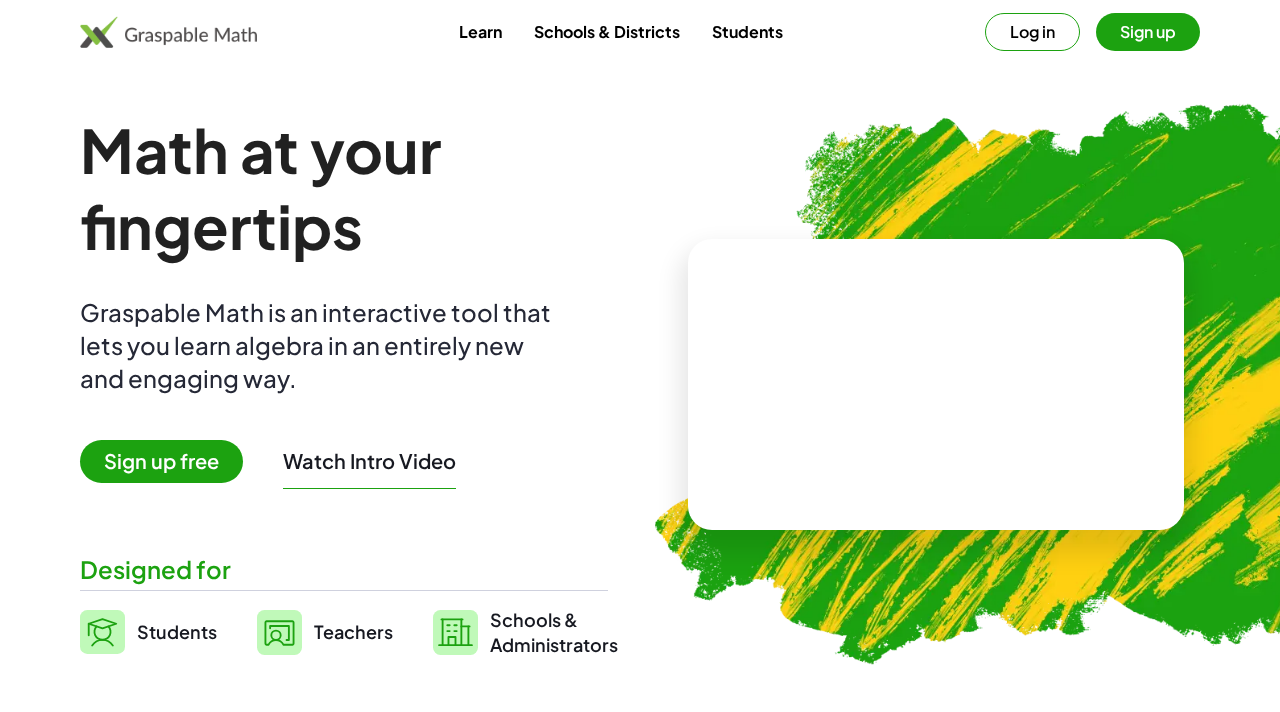 click on "Graspable Math is an interactive tool that lets you learn algebra in an entirely new and engaging way." at bounding box center [320, 345] 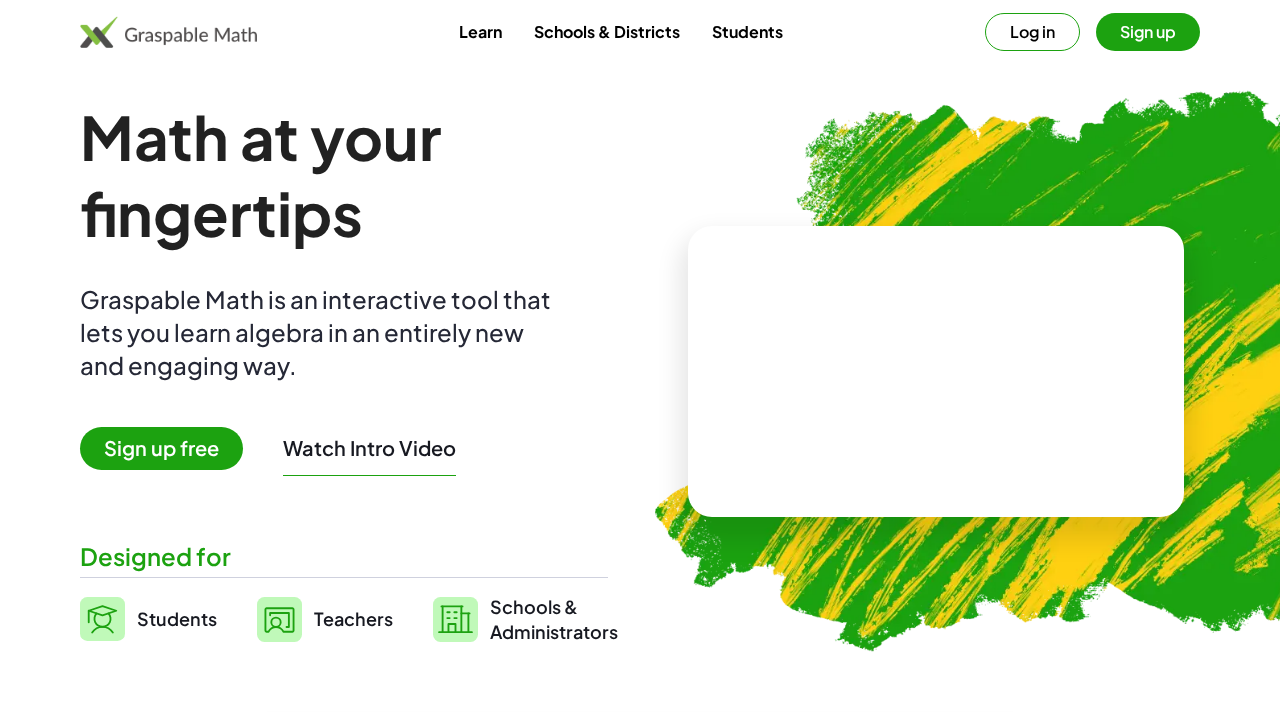 scroll, scrollTop: 0, scrollLeft: 0, axis: both 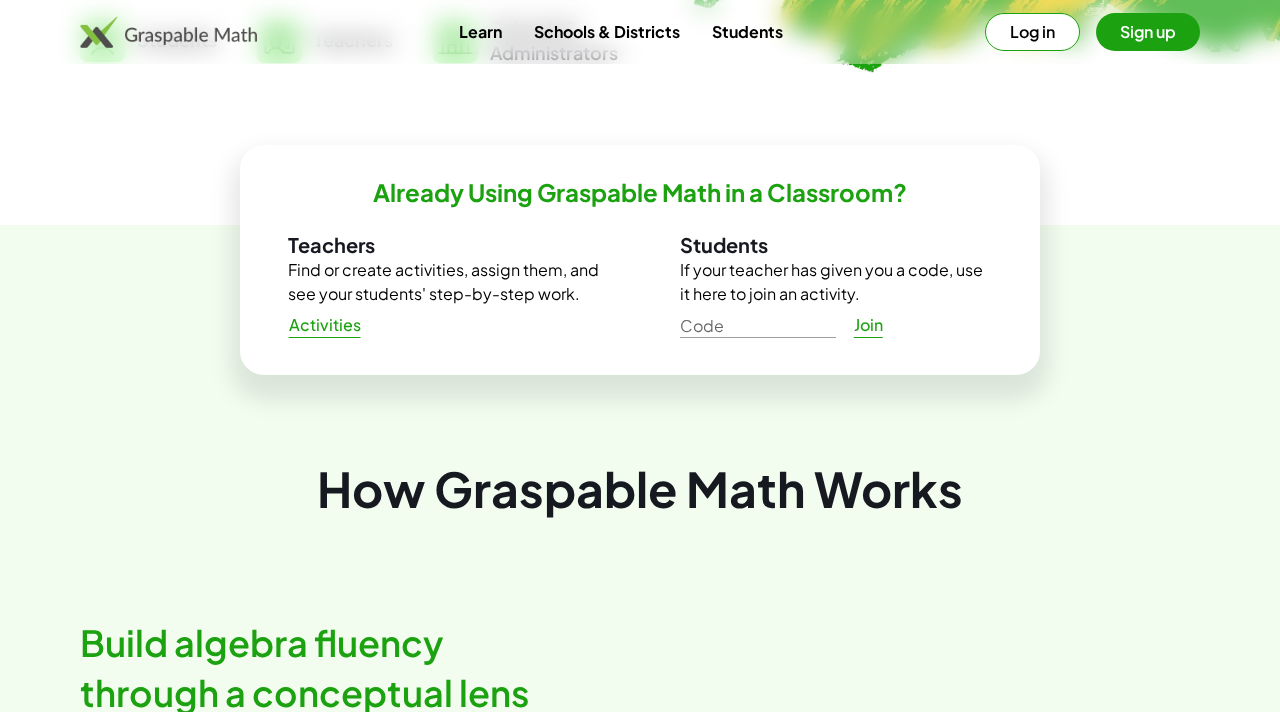 click on "Math at your fingertips Graspable Math is an interactive tool that lets you learn algebra in an entirely new and engaging way. Sign up free  Watch Intro Video   Designed for  Students Teachers Schools &   Administrators  Already Using Graspable Math in a Classroom?  Teachers  Find or create activities, assign them, and see your students' step-by-step work.   Activities  Students  If your teacher has given you a code, use it here to join an activity.  Code Code  Join   How Graspable Math Works  Build algebra fluency through a conceptual lens With Graspable math, students have strong support for algebraic steps, giving them more confidence to explore and understand underlying concepts. The result is room for deeper conversations about the Math, and less time spent on rote memorization. Algebraic thinking across multiple representations Empower all students to discover rules and solutions Discover student thinking and address learning gaps  Partners & Supporters  IES Institute of Education Sciences GeoGebra" 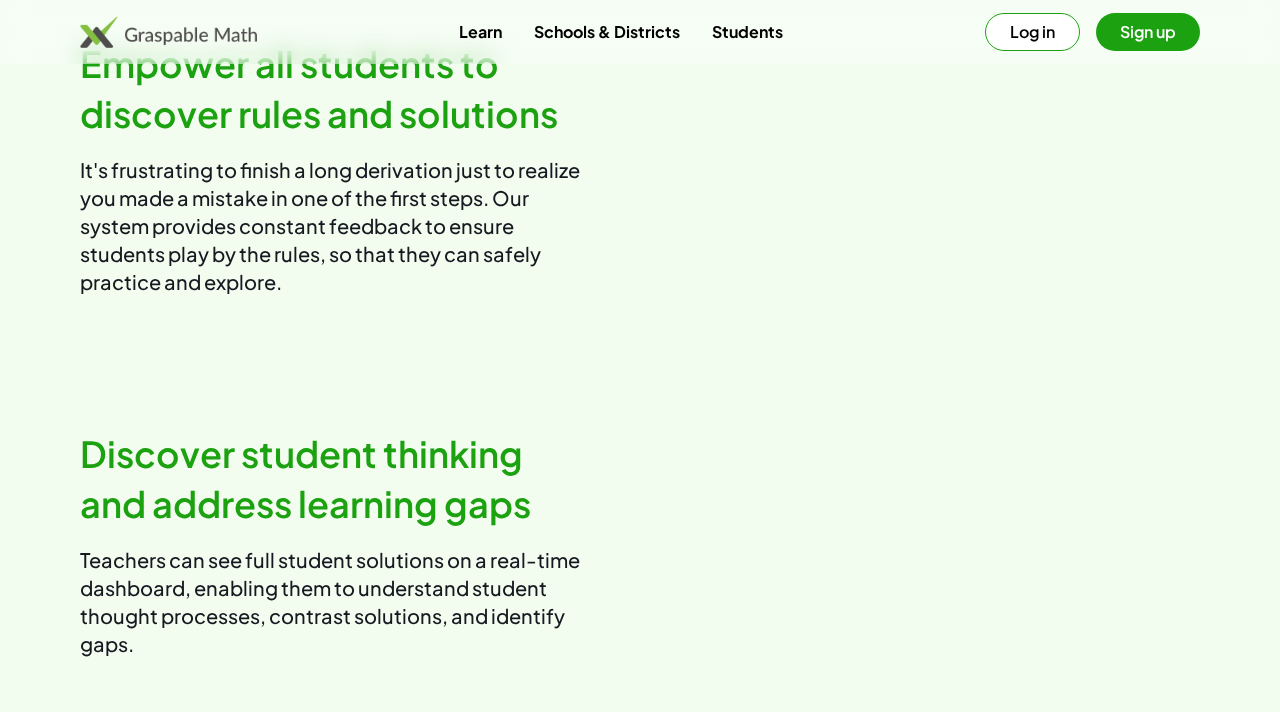 drag, startPoint x: 1279, startPoint y: 292, endPoint x: 1279, endPoint y: 396, distance: 104 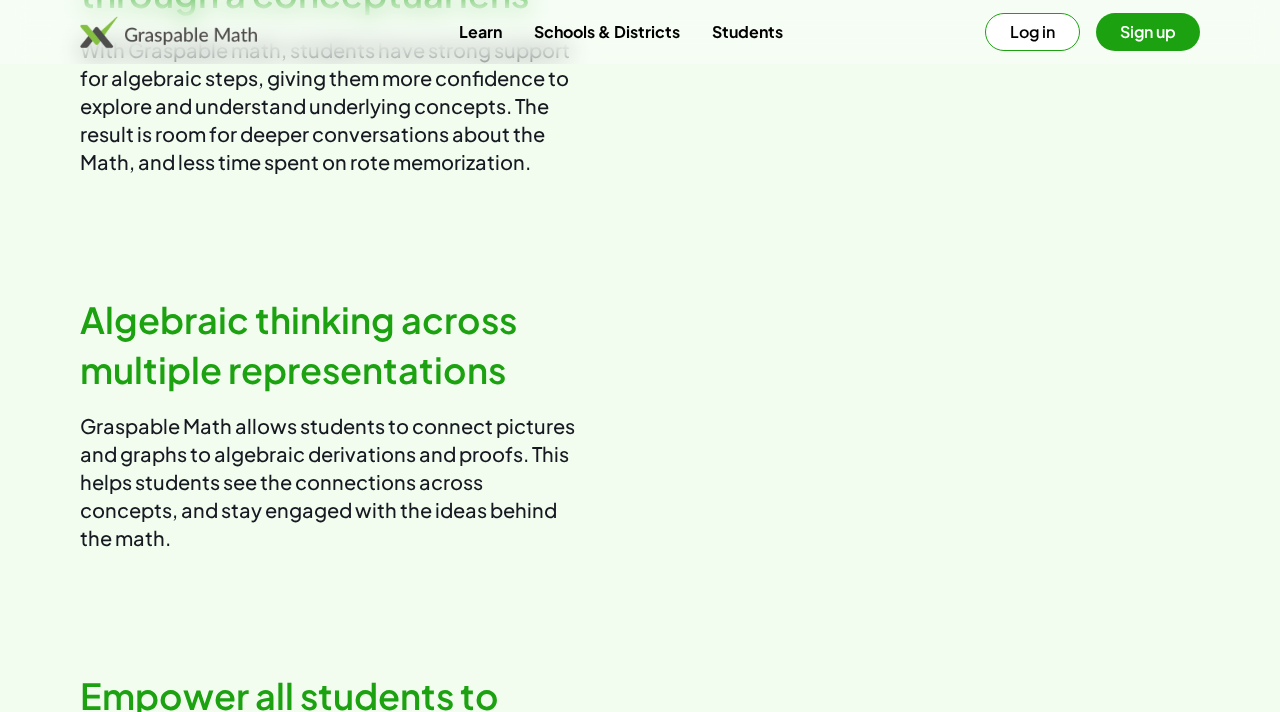 scroll, scrollTop: 0, scrollLeft: 0, axis: both 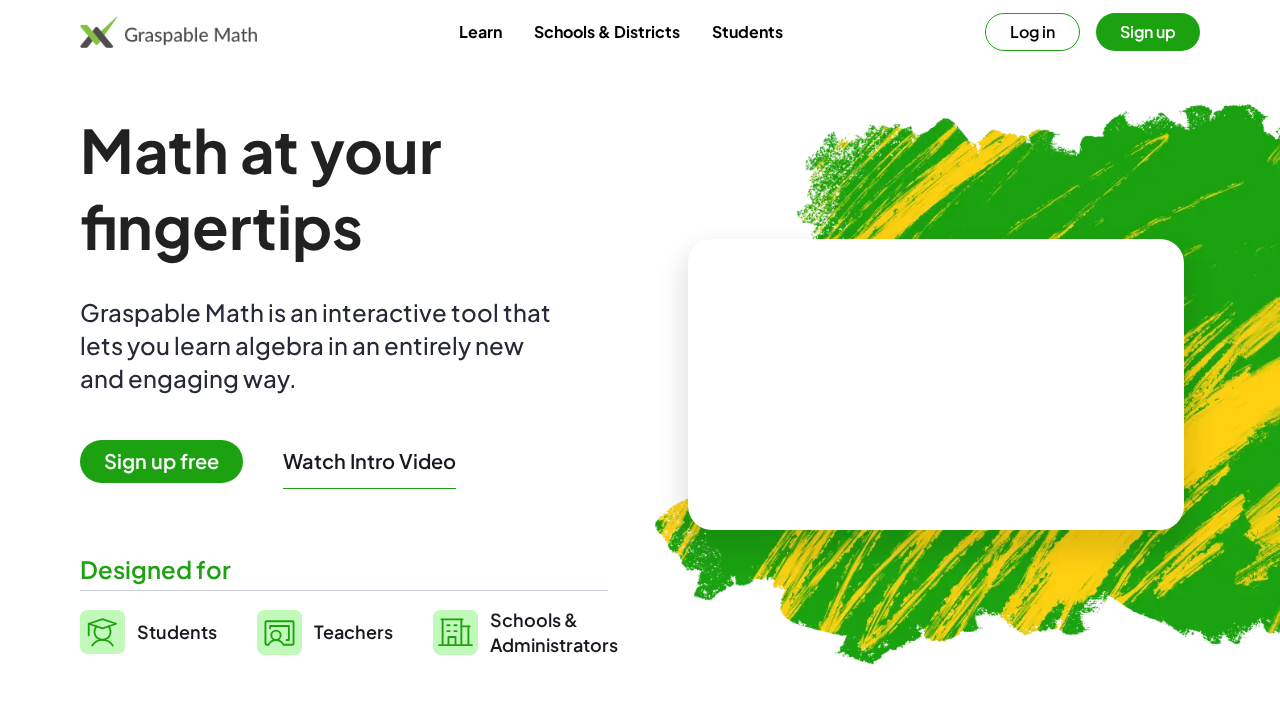click on "Learn" at bounding box center [480, 31] 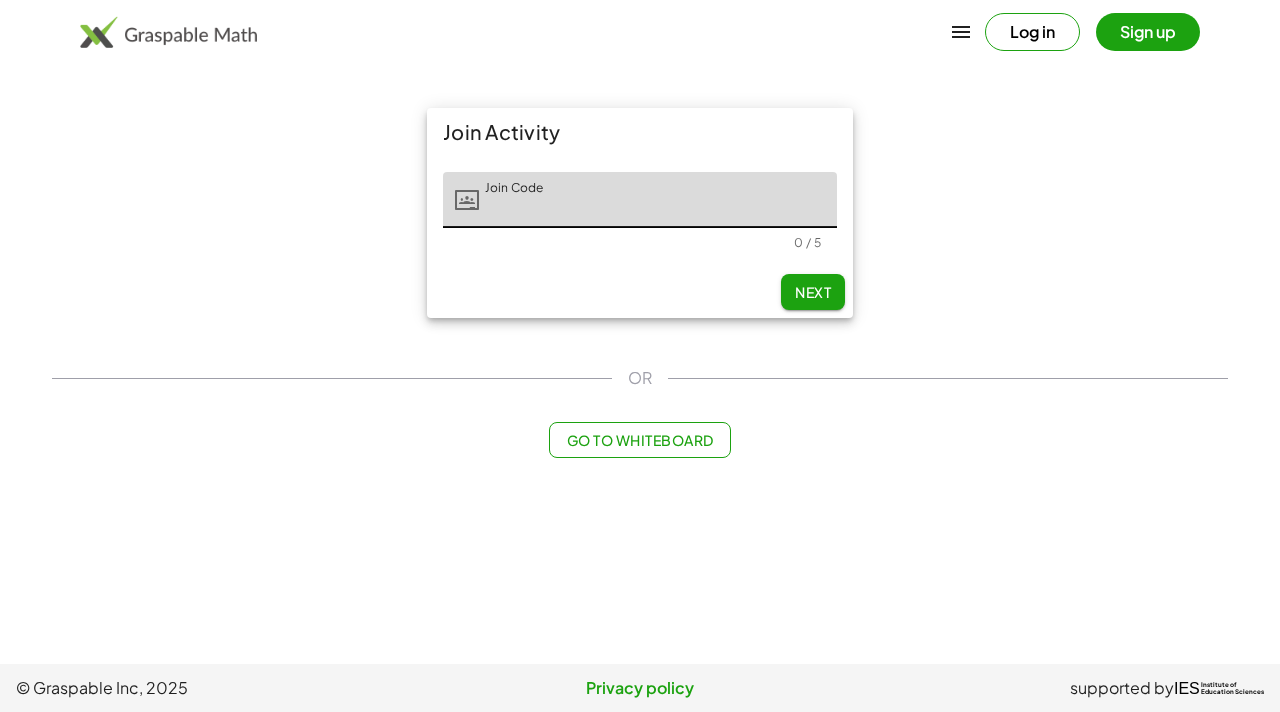click on "Go to Whiteboard" 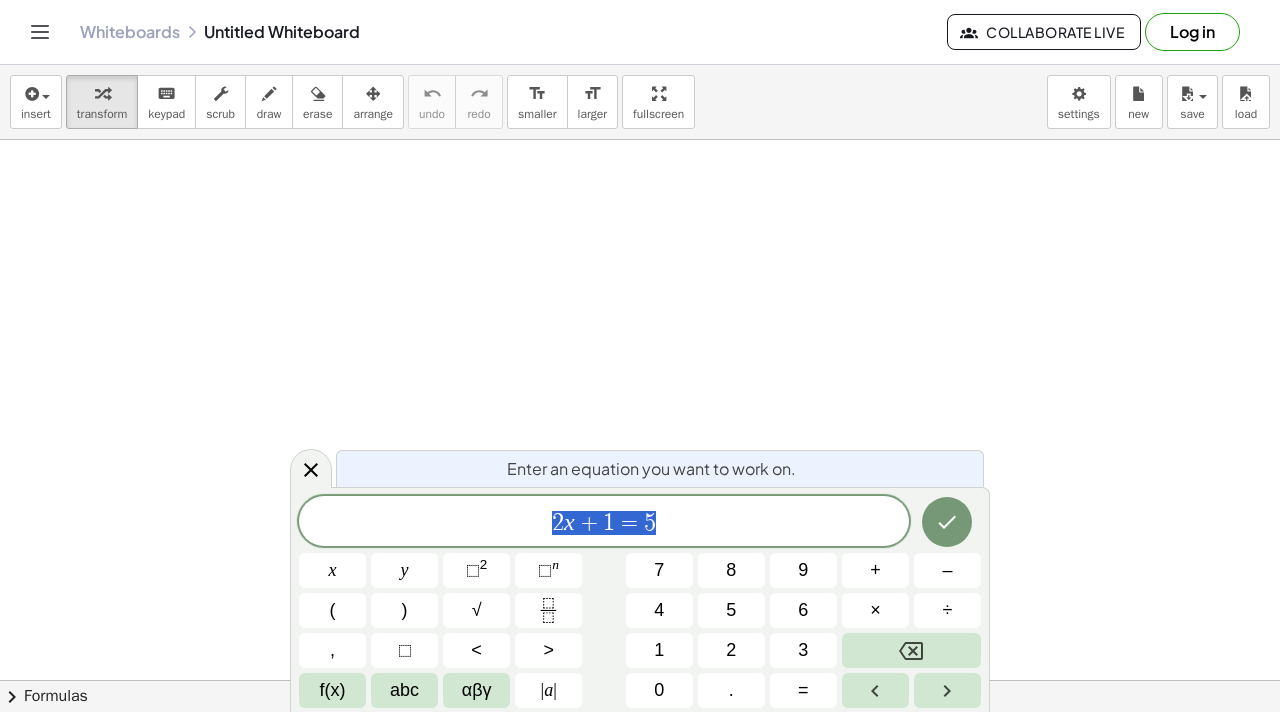 click on "2 x + 1 = 5" at bounding box center (604, 523) 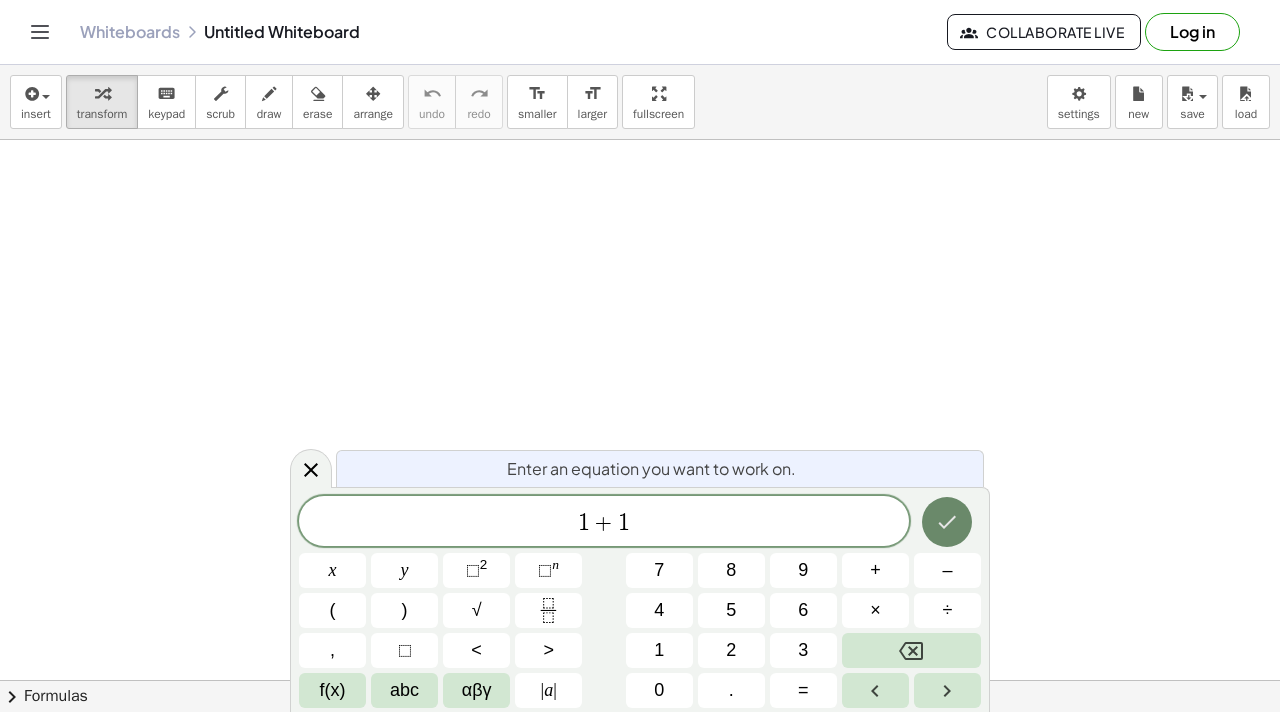 click 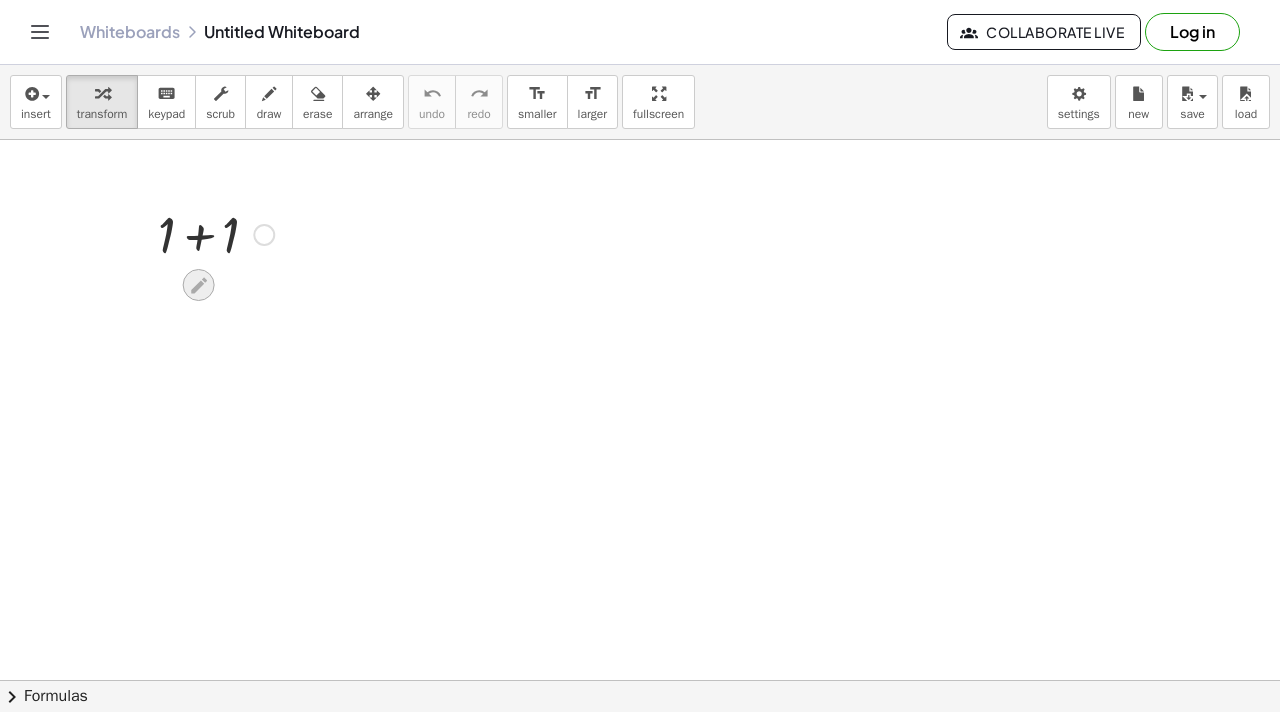 click 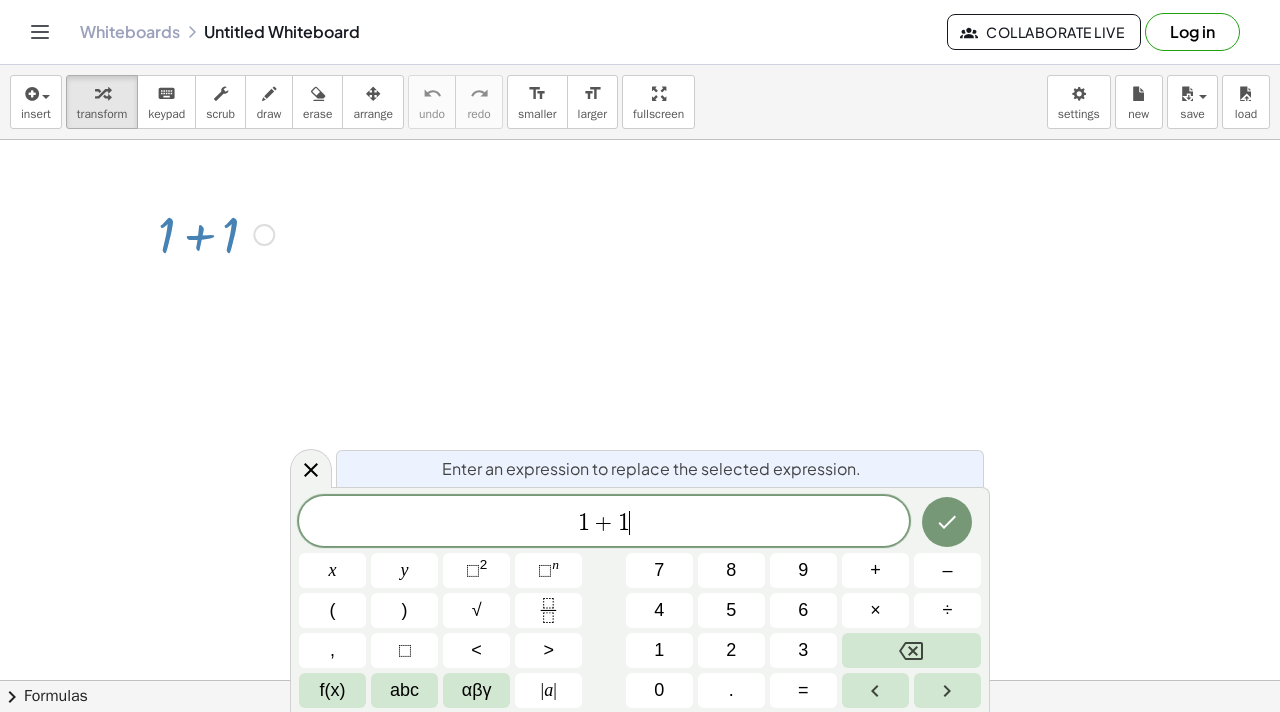 click on "1 + 1 ​" at bounding box center (604, 523) 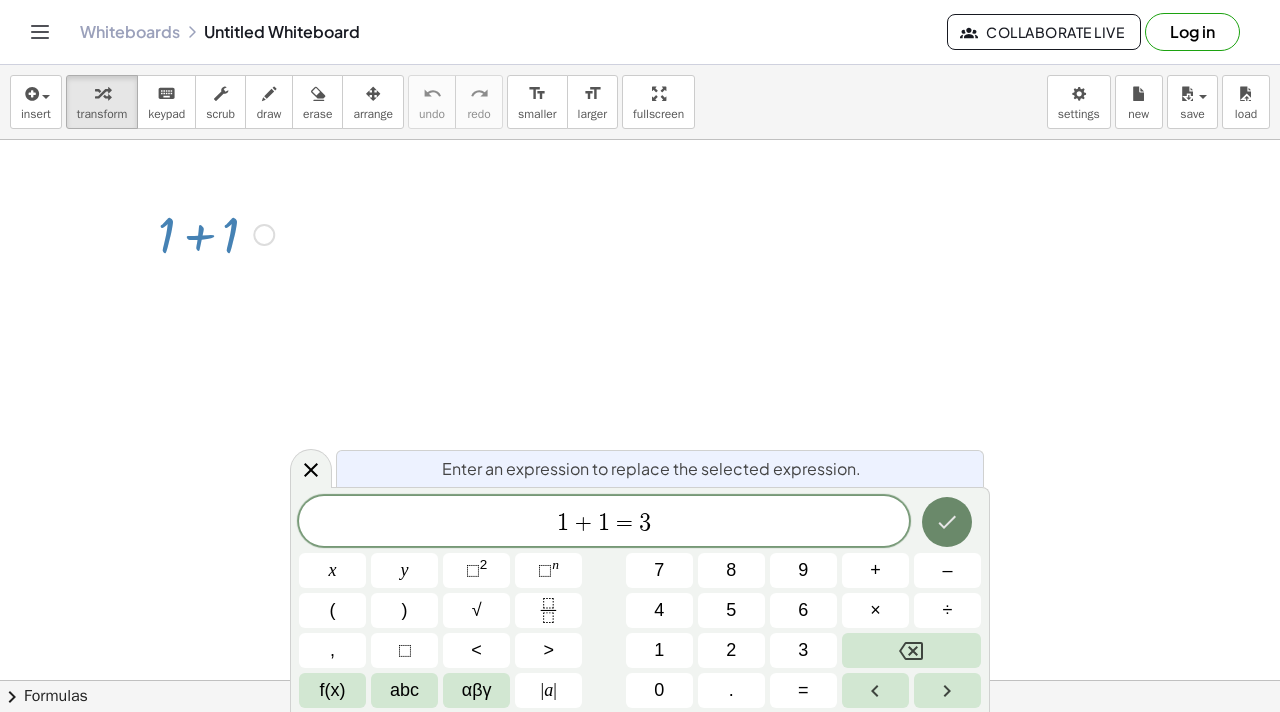 click 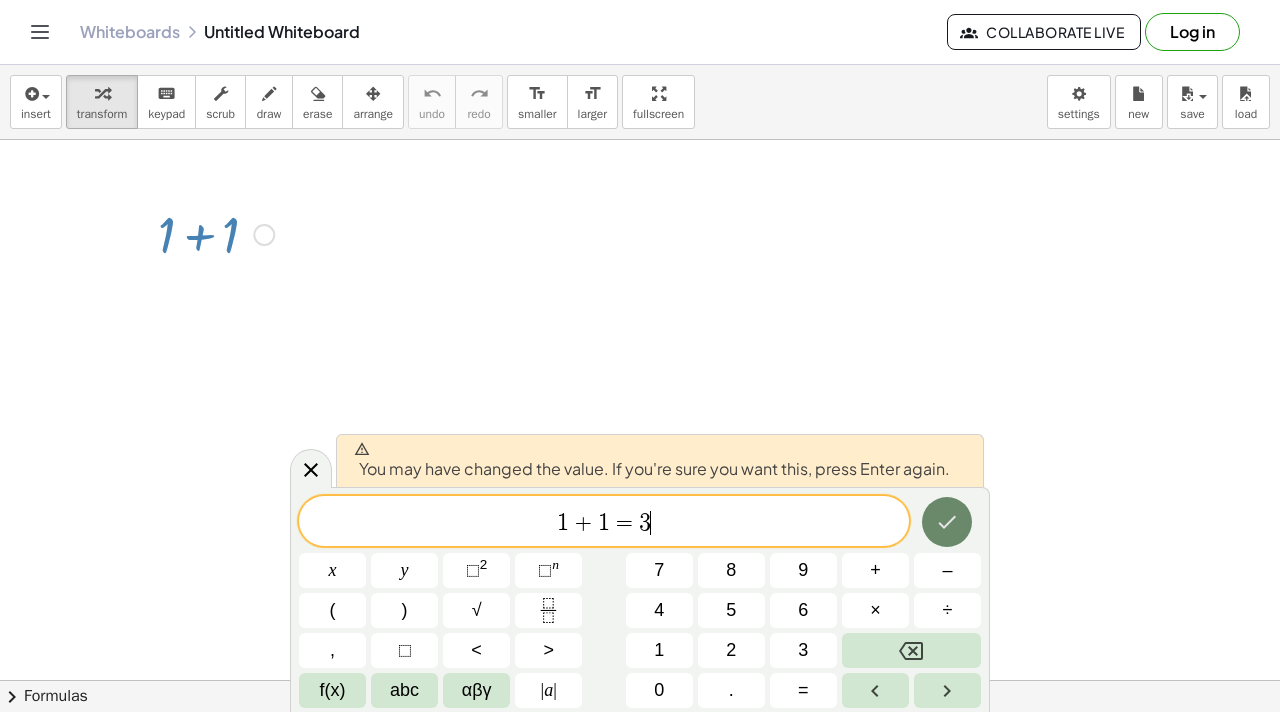 click 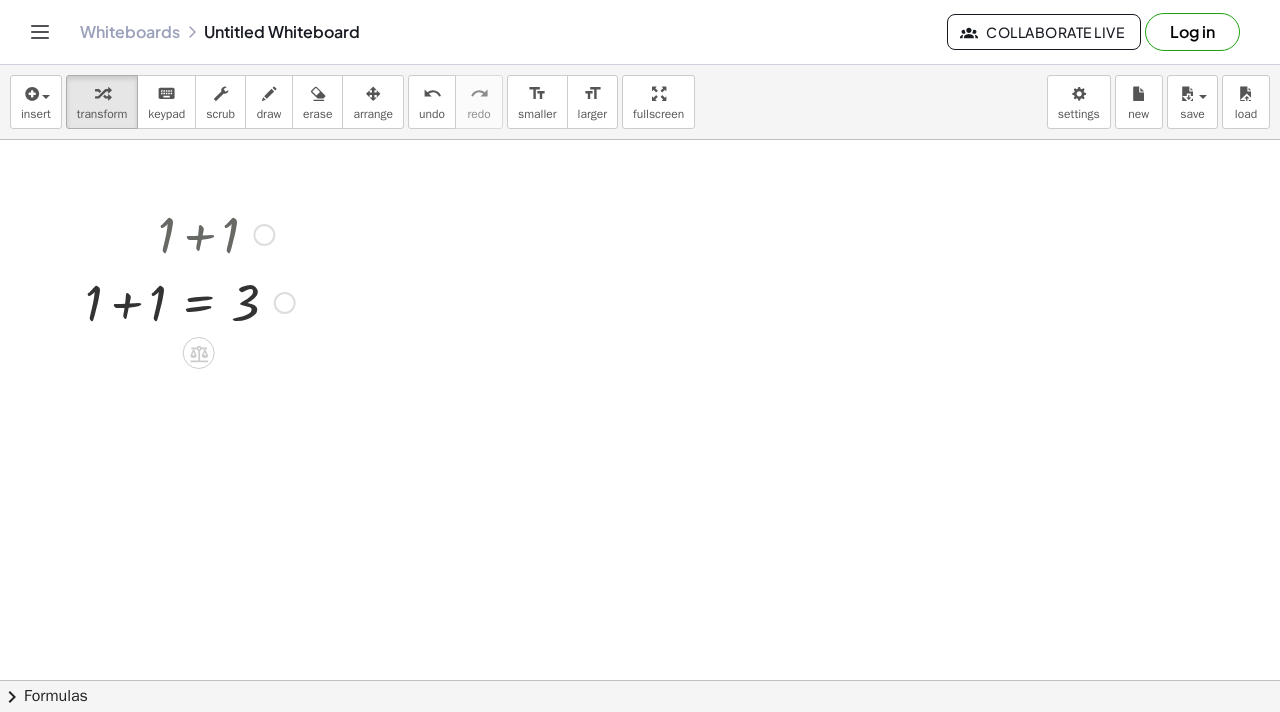 click at bounding box center [285, 303] 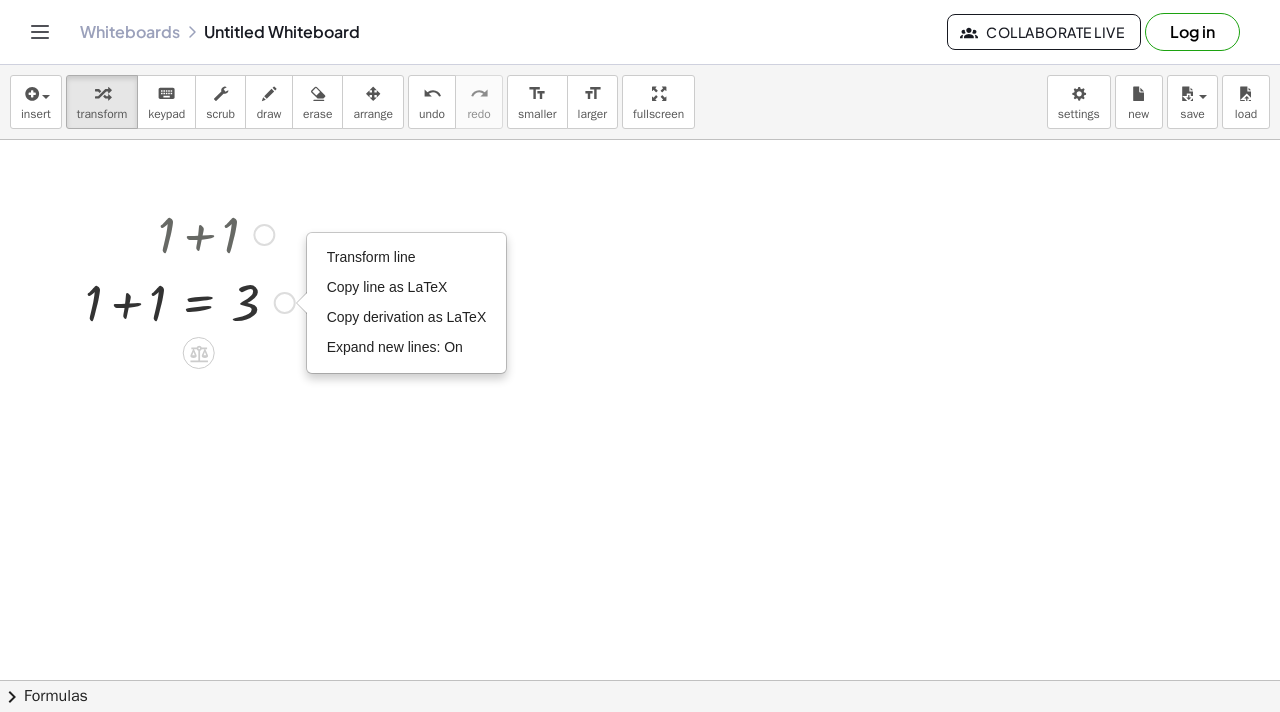 click at bounding box center [199, 353] 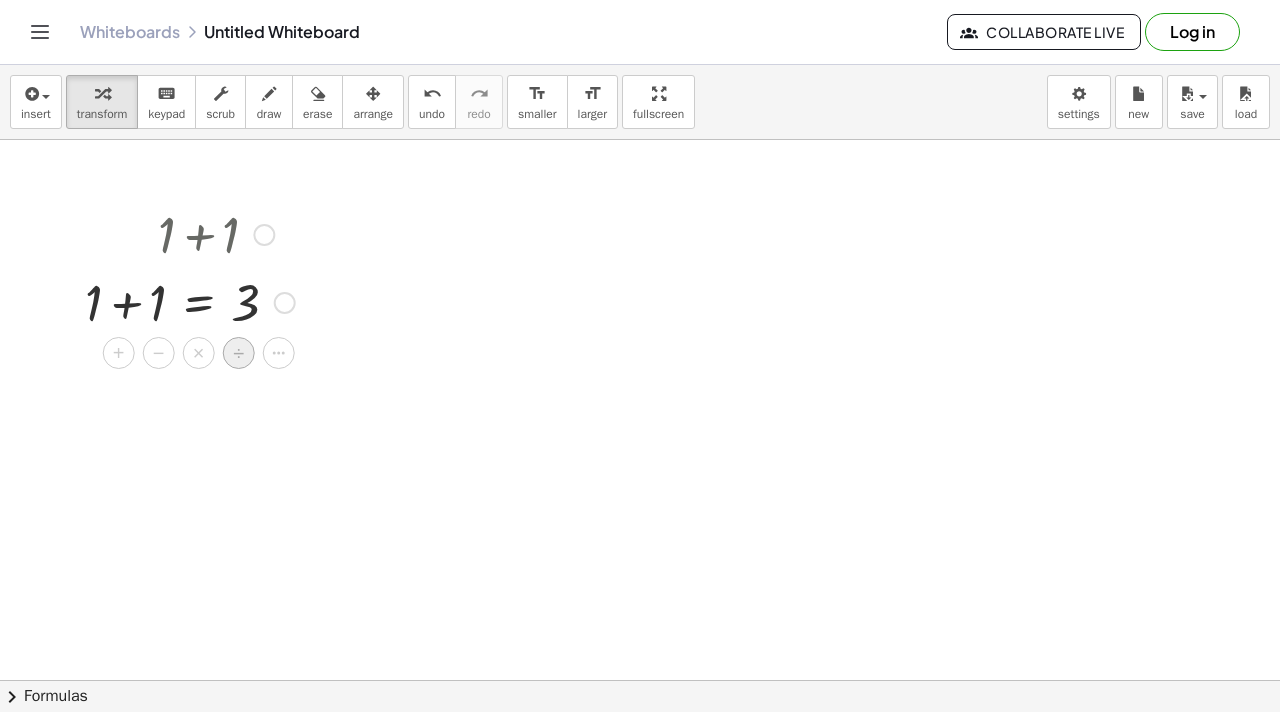 click on "÷" at bounding box center [239, 353] 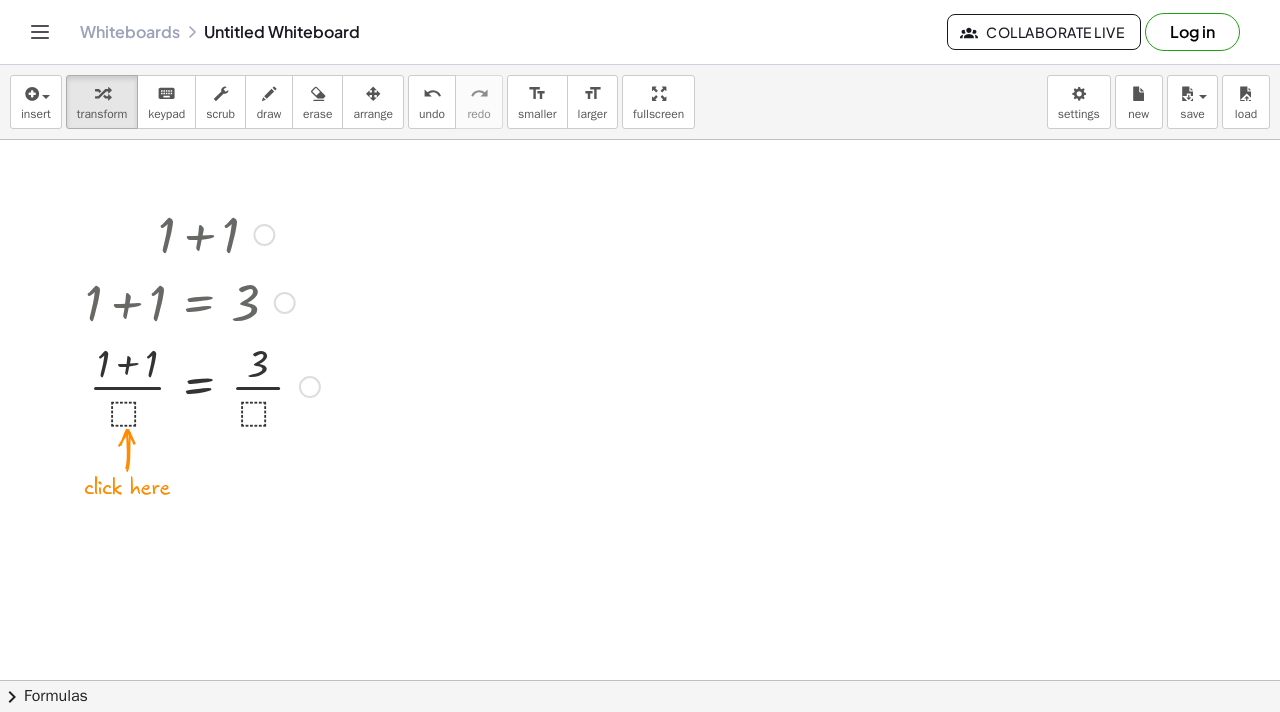 click at bounding box center [202, 385] 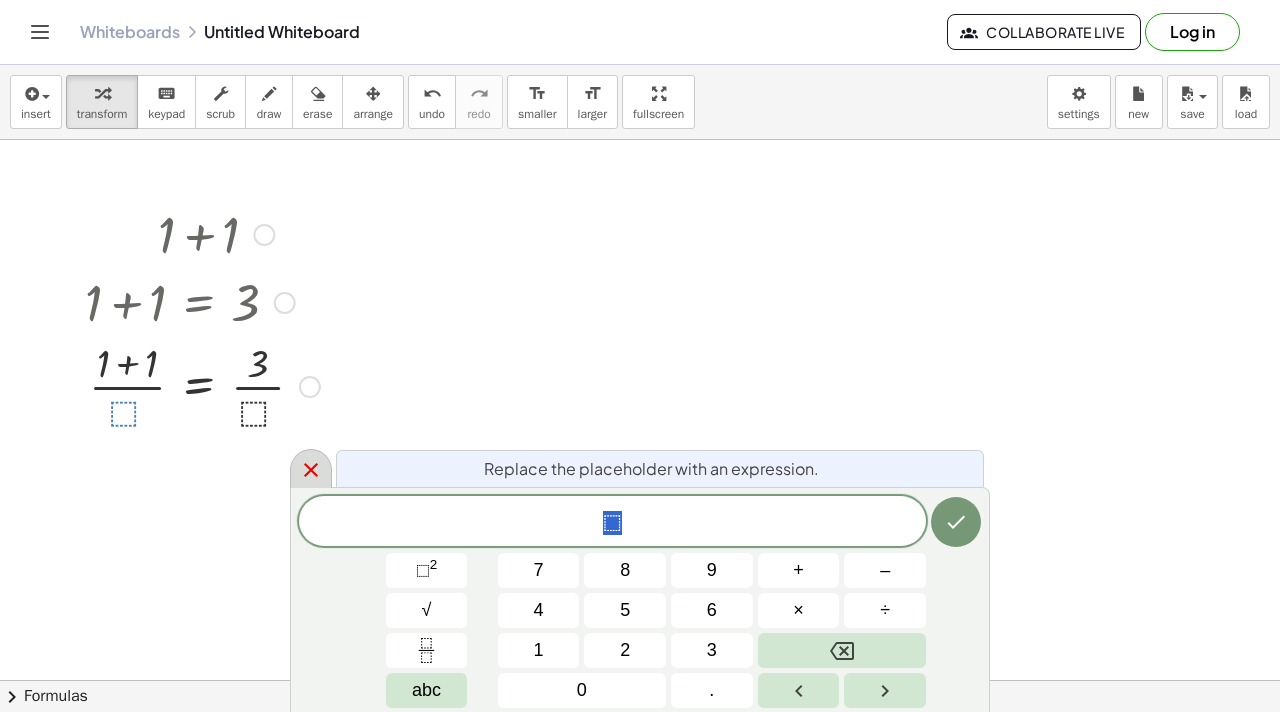 click 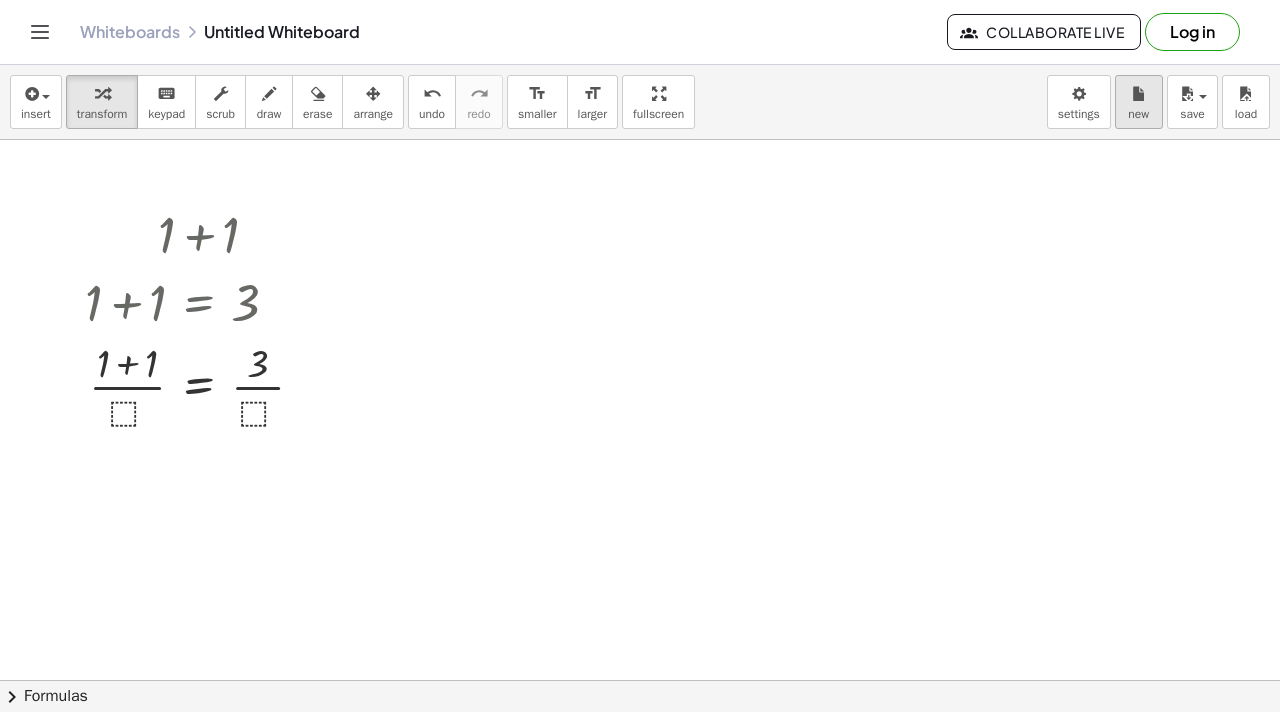 click on "new" at bounding box center (1139, 102) 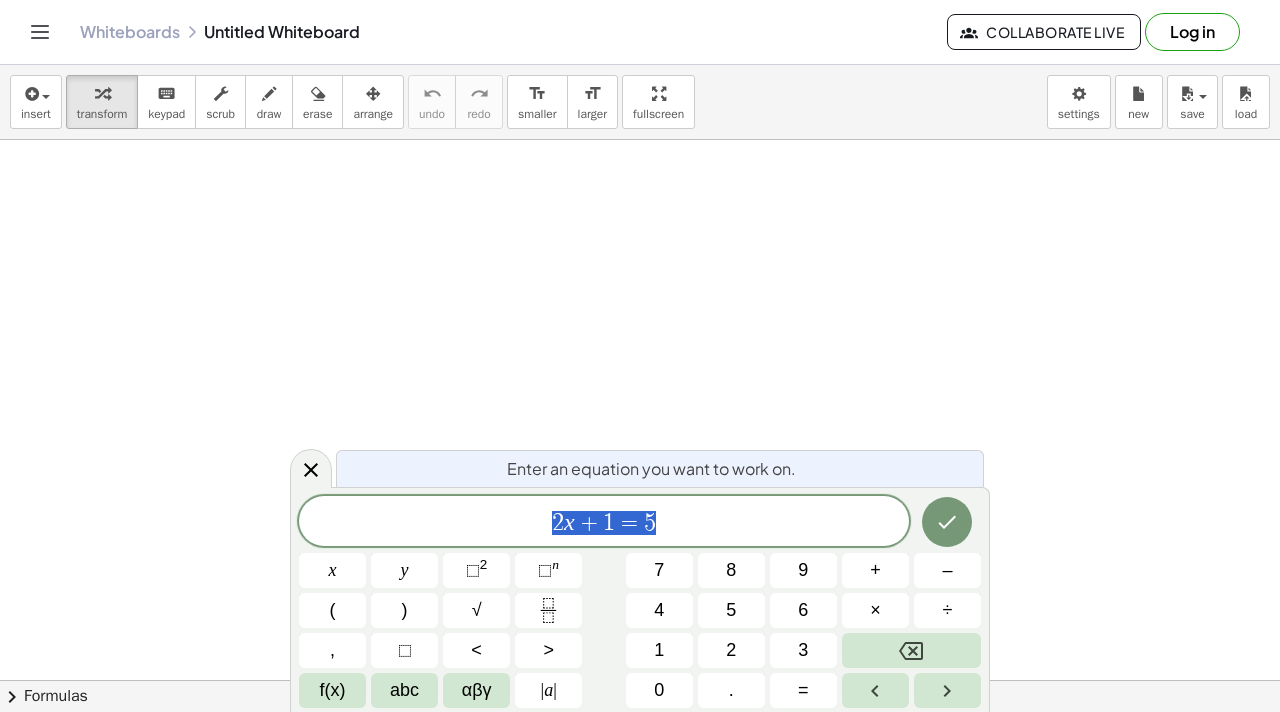 scroll, scrollTop: 0, scrollLeft: 0, axis: both 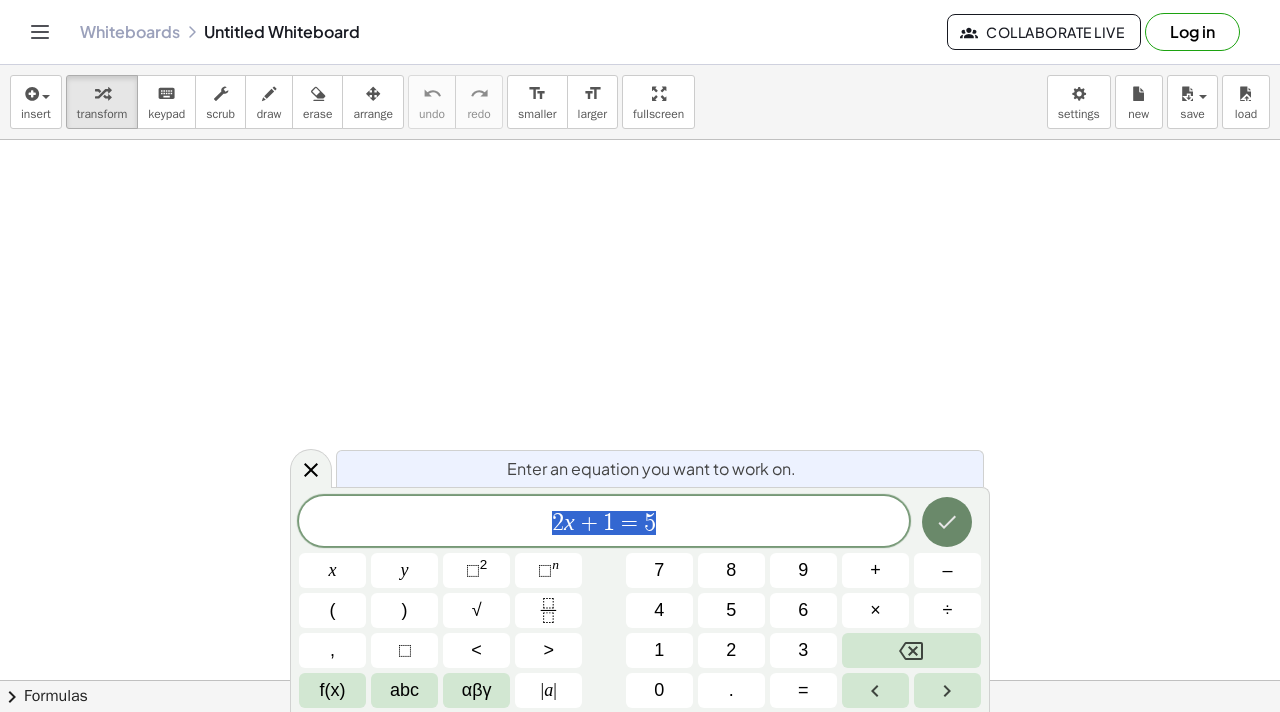 click 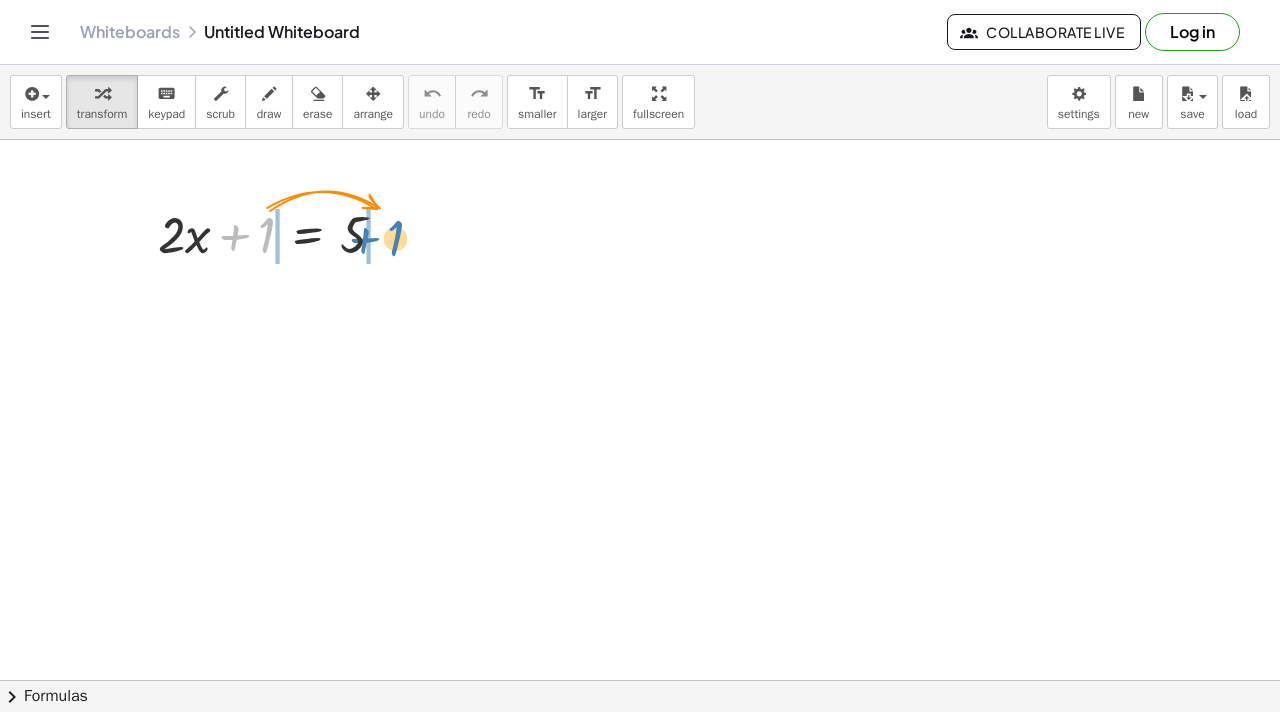 drag, startPoint x: 268, startPoint y: 235, endPoint x: 397, endPoint y: 238, distance: 129.03488 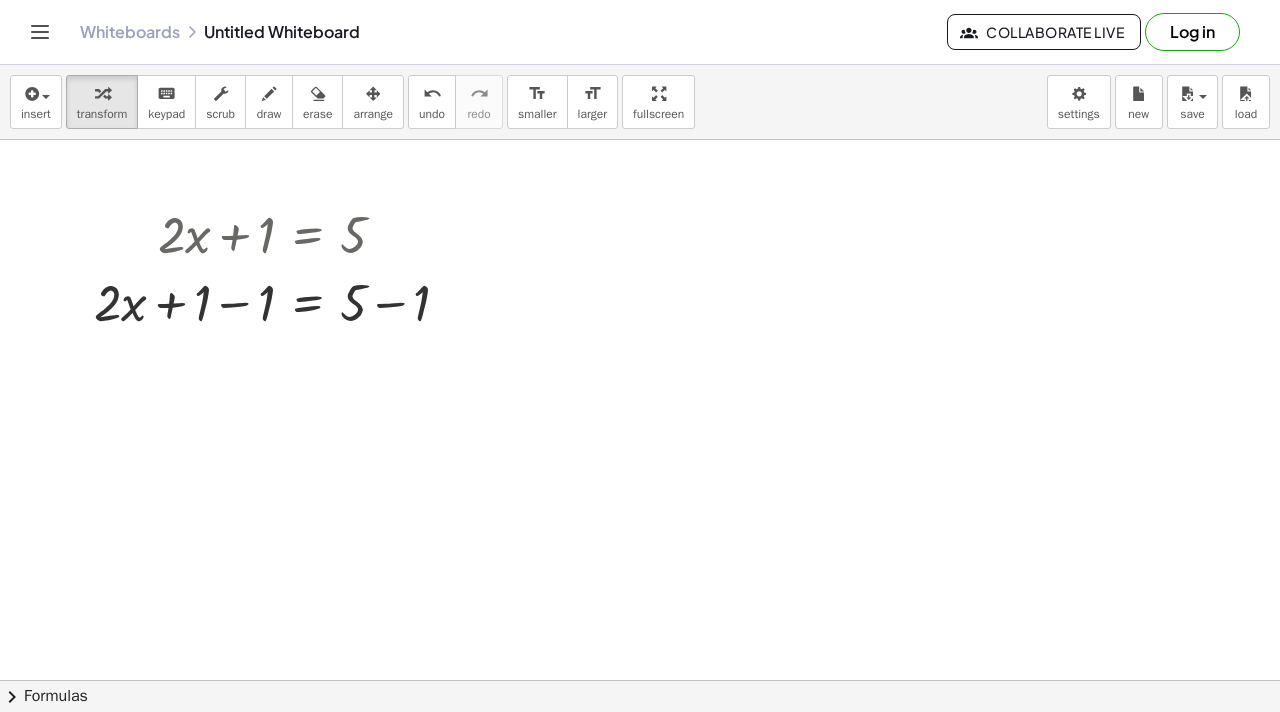 click at bounding box center (640, 745) 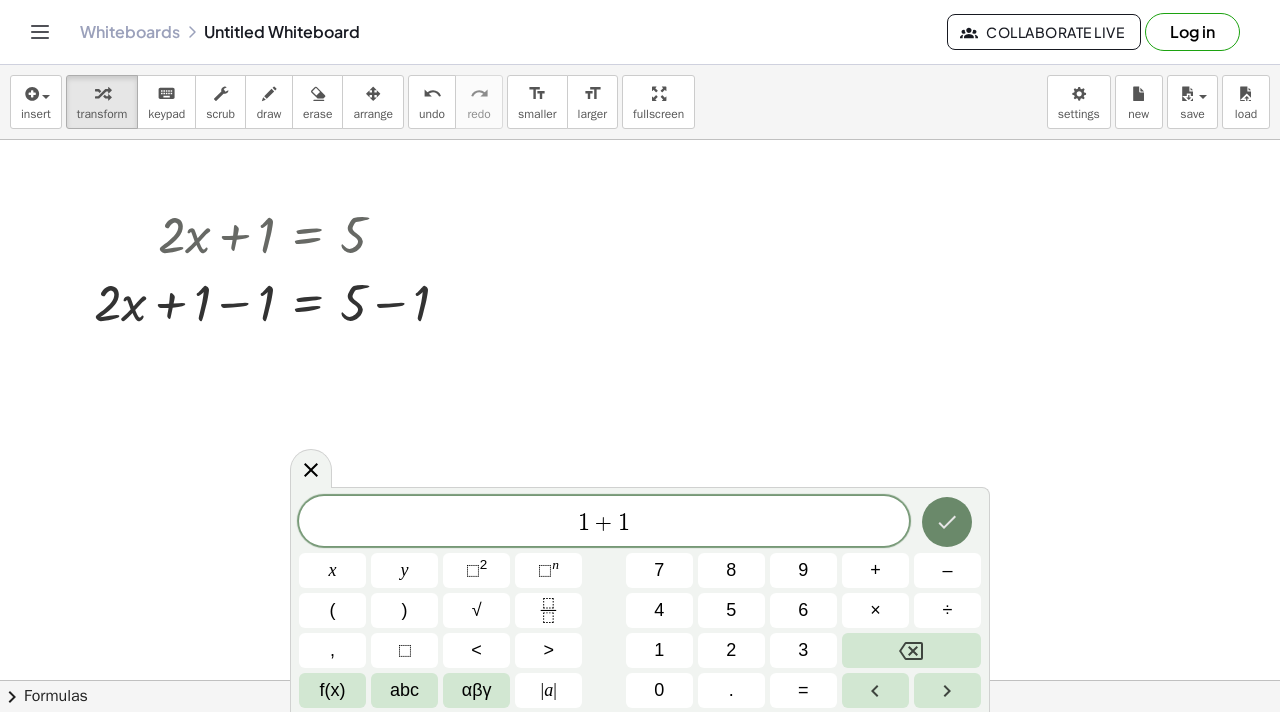 click at bounding box center (947, 522) 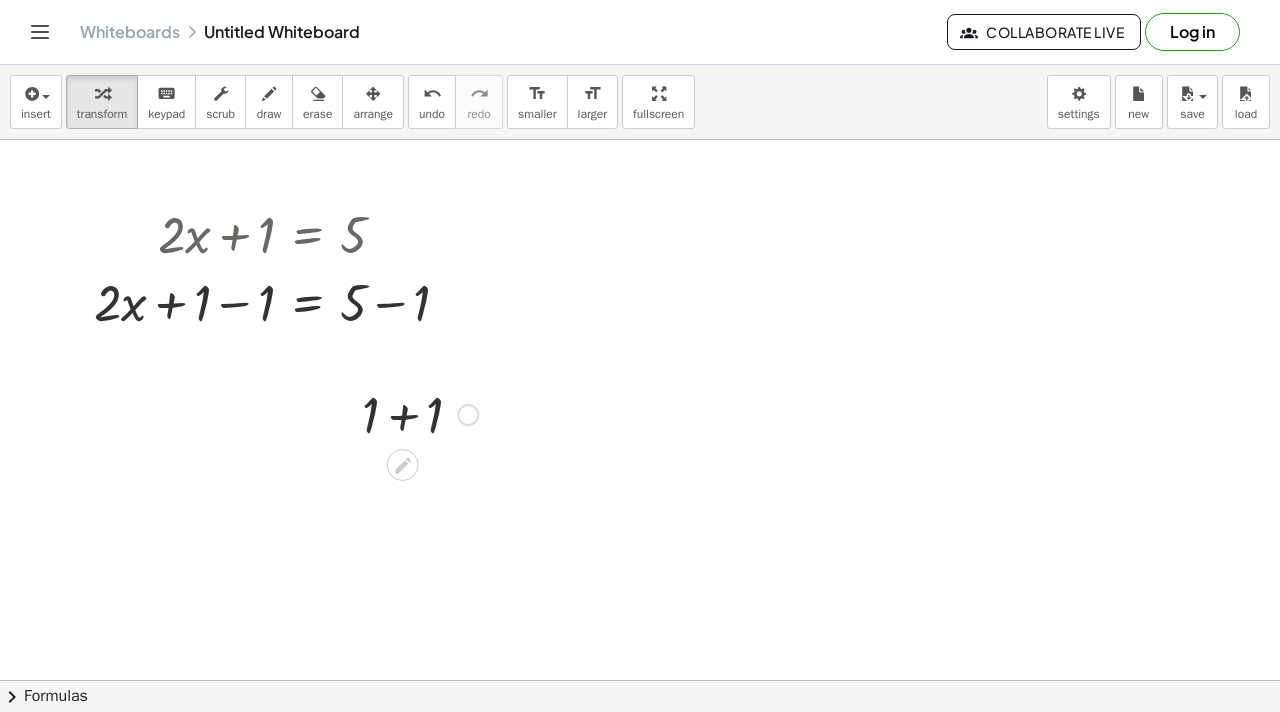 click at bounding box center [420, 413] 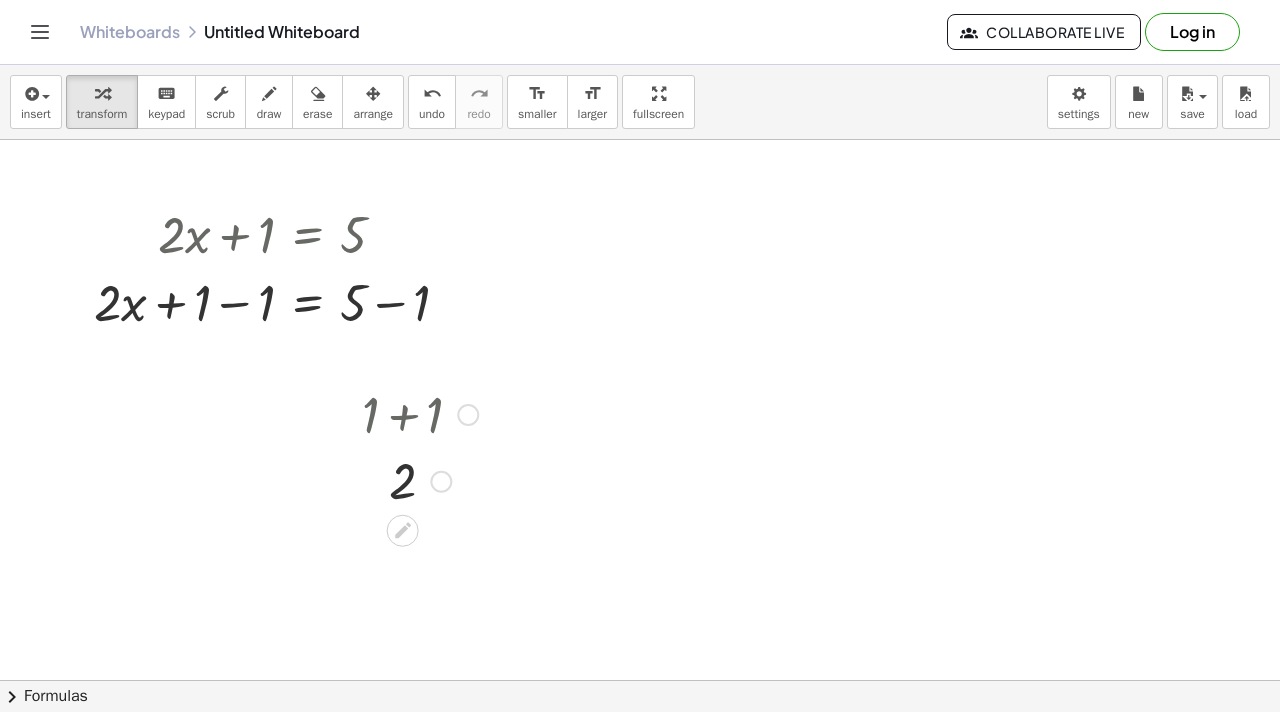 click at bounding box center [420, 480] 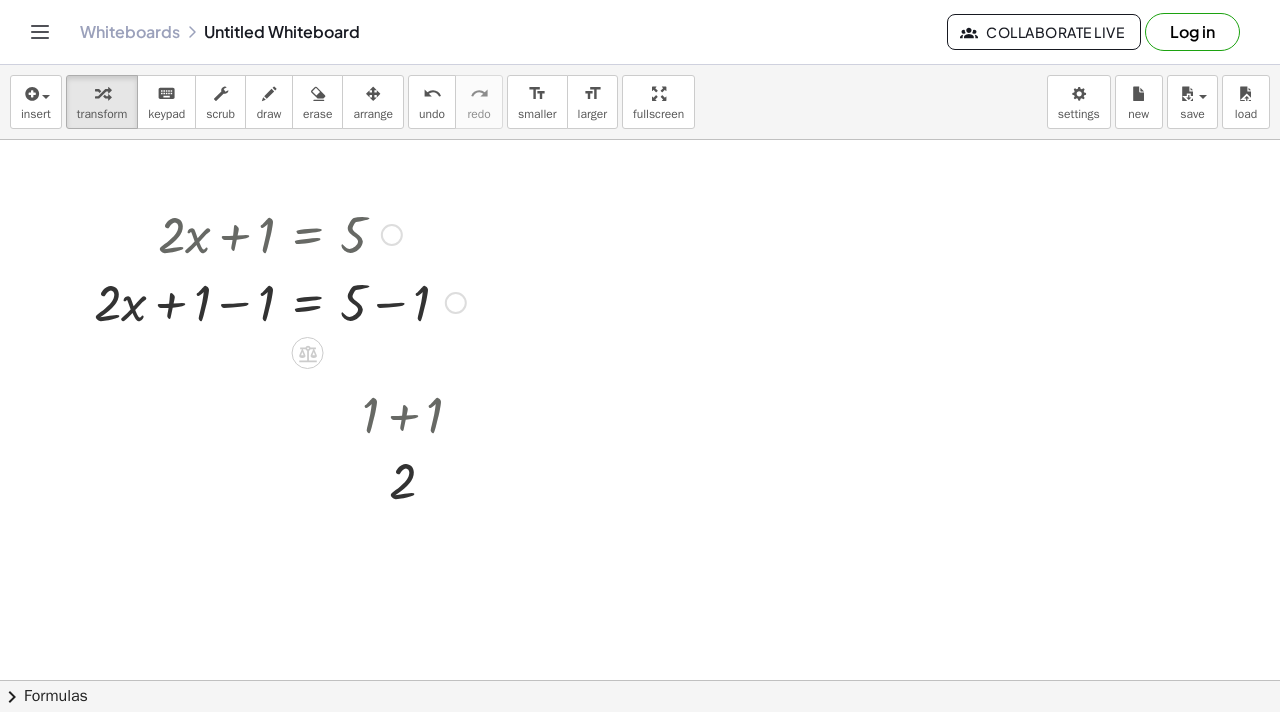 click at bounding box center [280, 301] 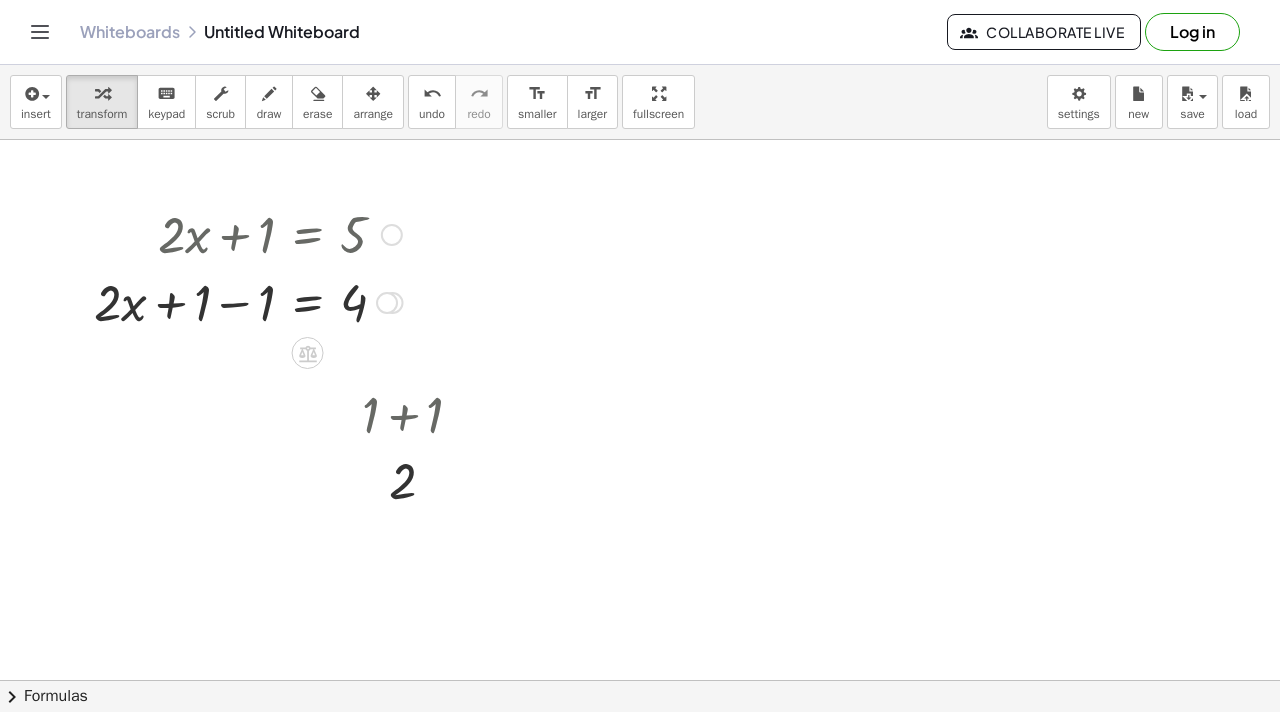 click at bounding box center [248, 301] 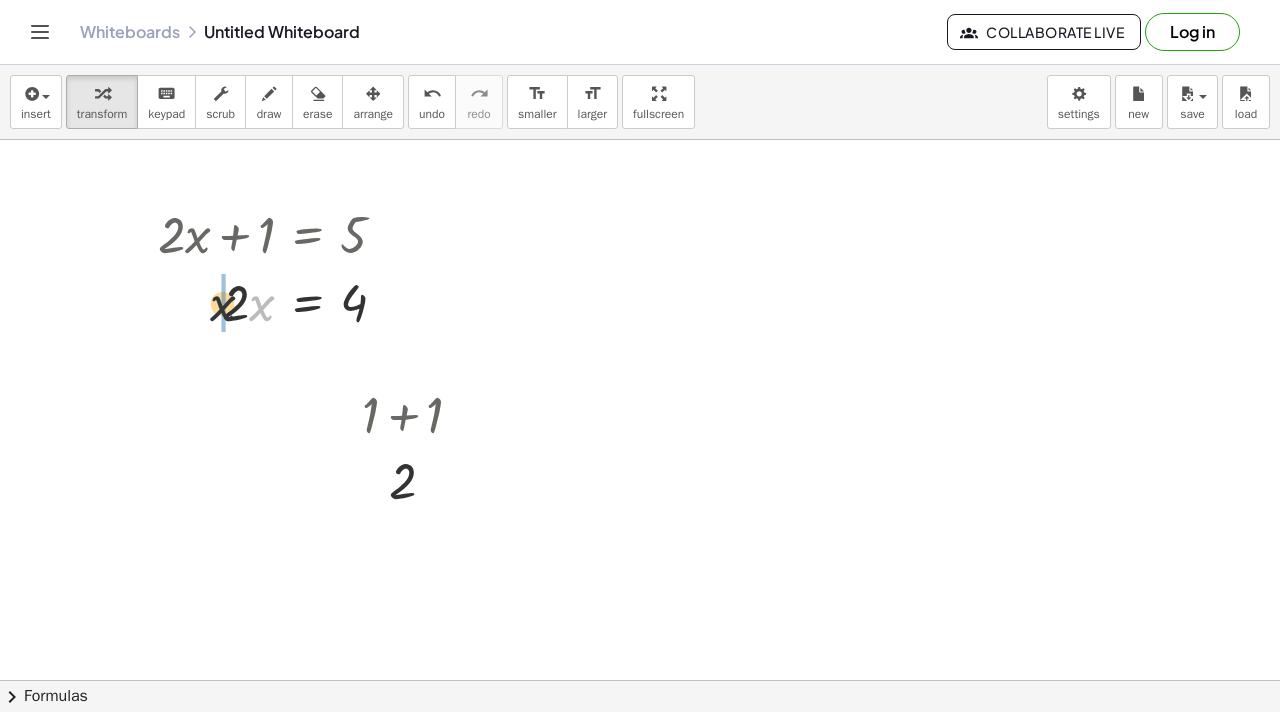 drag, startPoint x: 252, startPoint y: 308, endPoint x: 144, endPoint y: 308, distance: 108 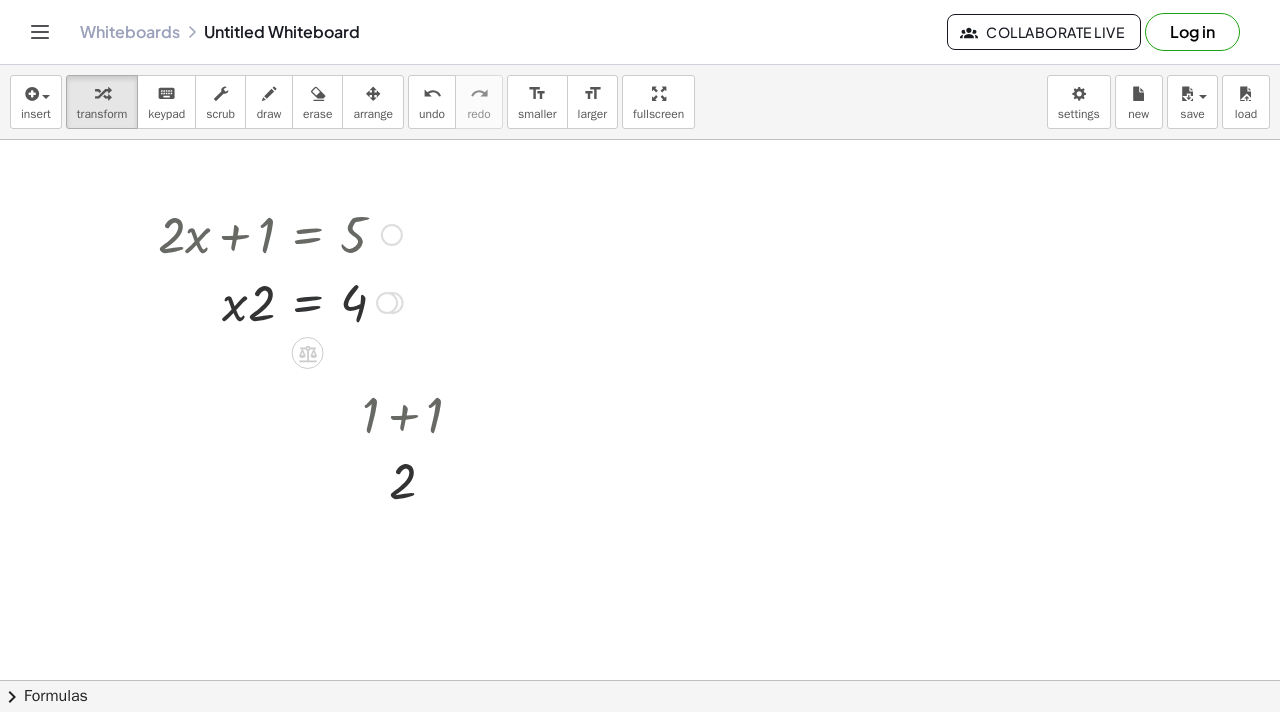 drag, startPoint x: 315, startPoint y: 302, endPoint x: 315, endPoint y: 285, distance: 17 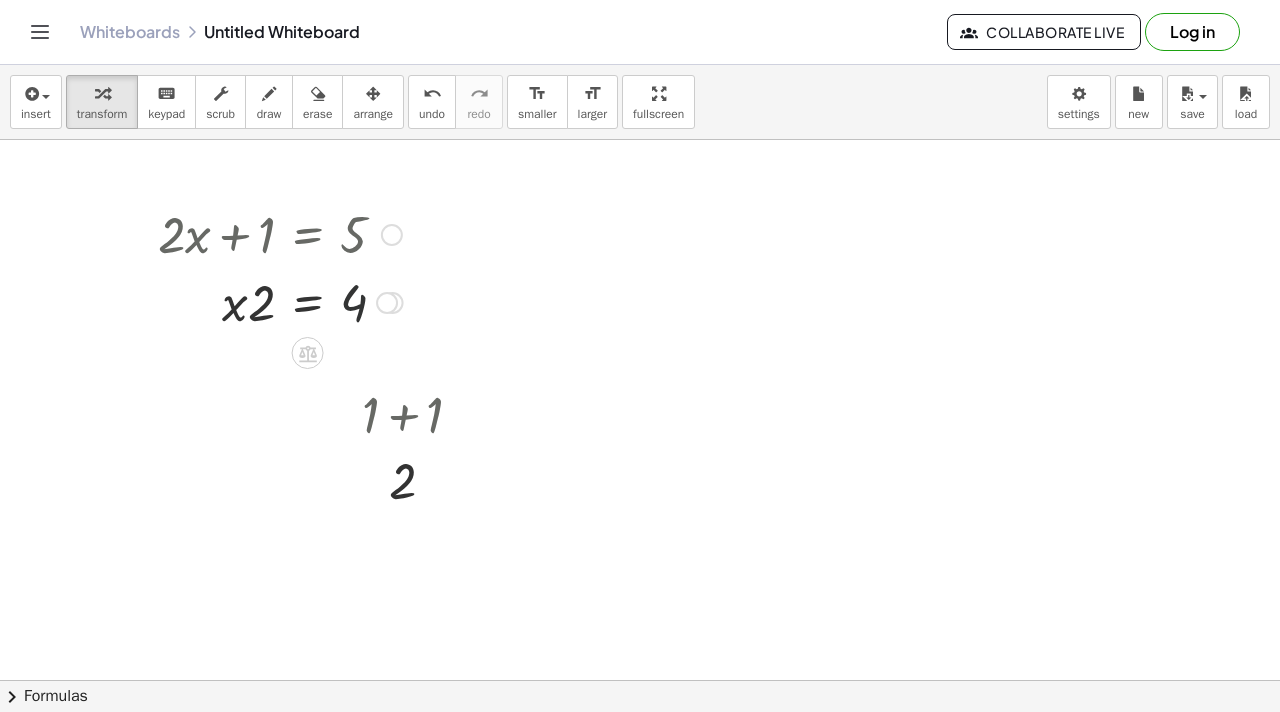 click at bounding box center (280, 301) 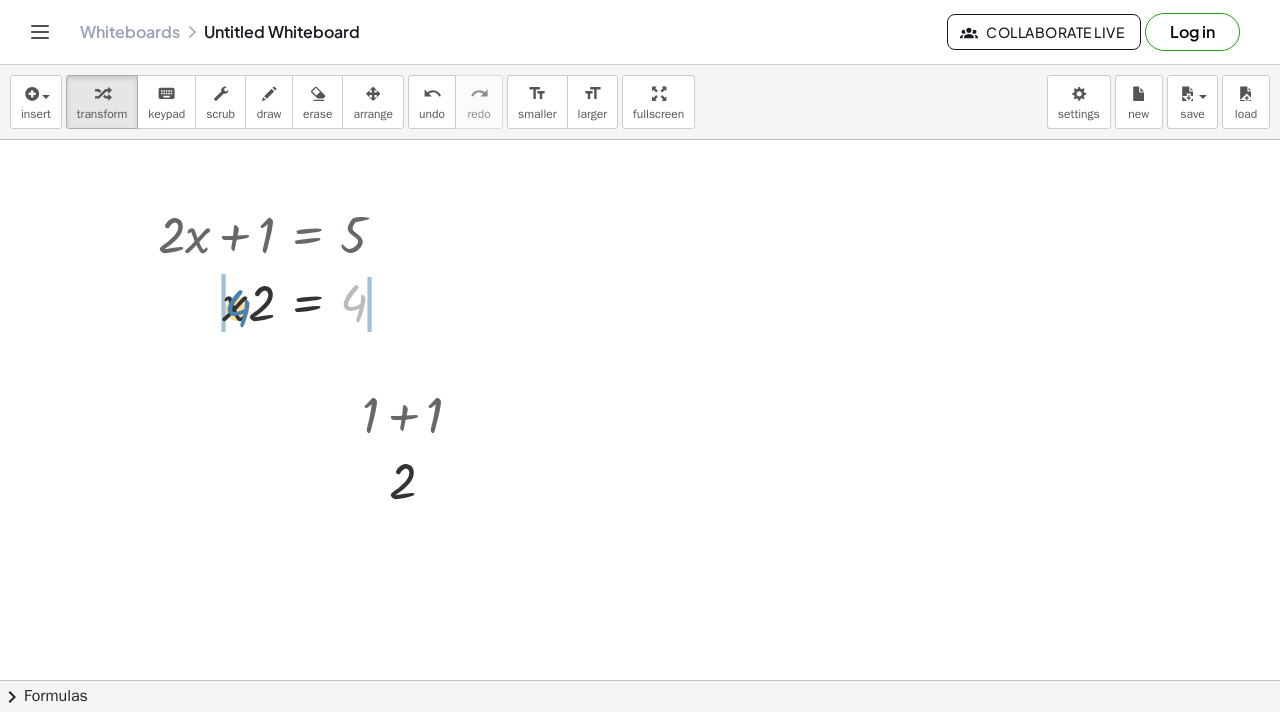 drag, startPoint x: 358, startPoint y: 307, endPoint x: 234, endPoint y: 309, distance: 124.01613 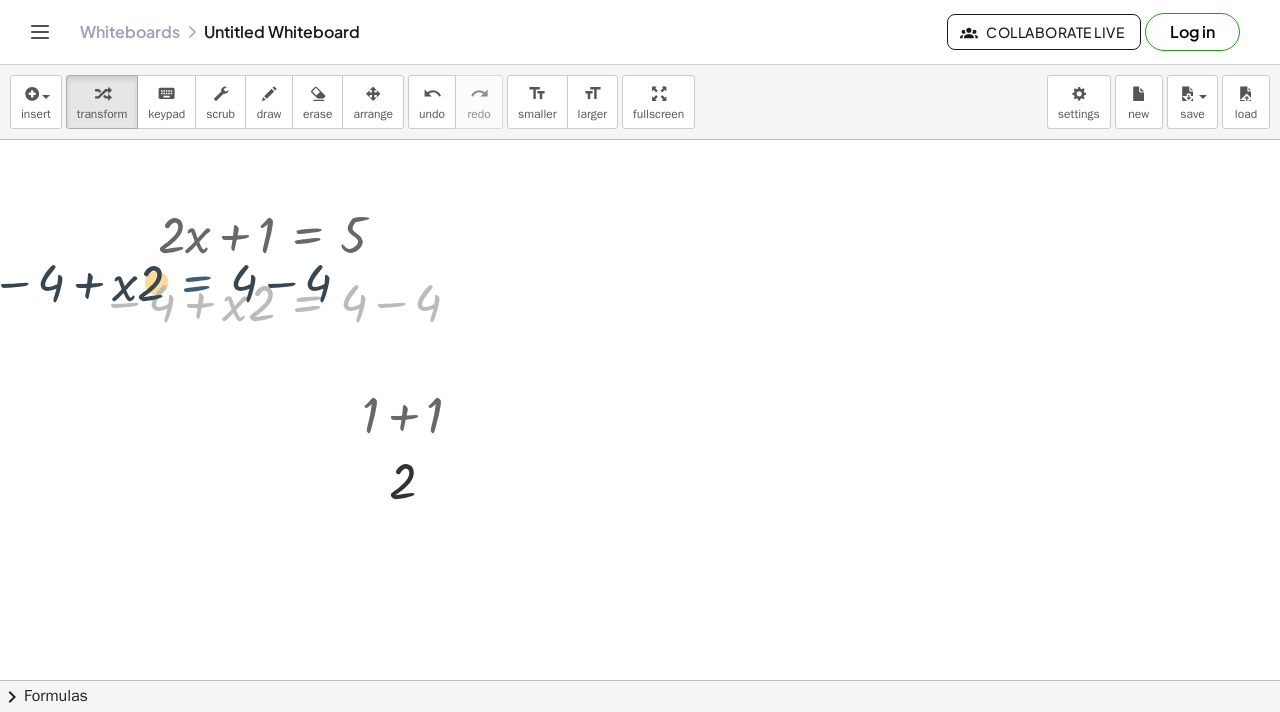 drag, startPoint x: 307, startPoint y: 309, endPoint x: 182, endPoint y: 284, distance: 127.47549 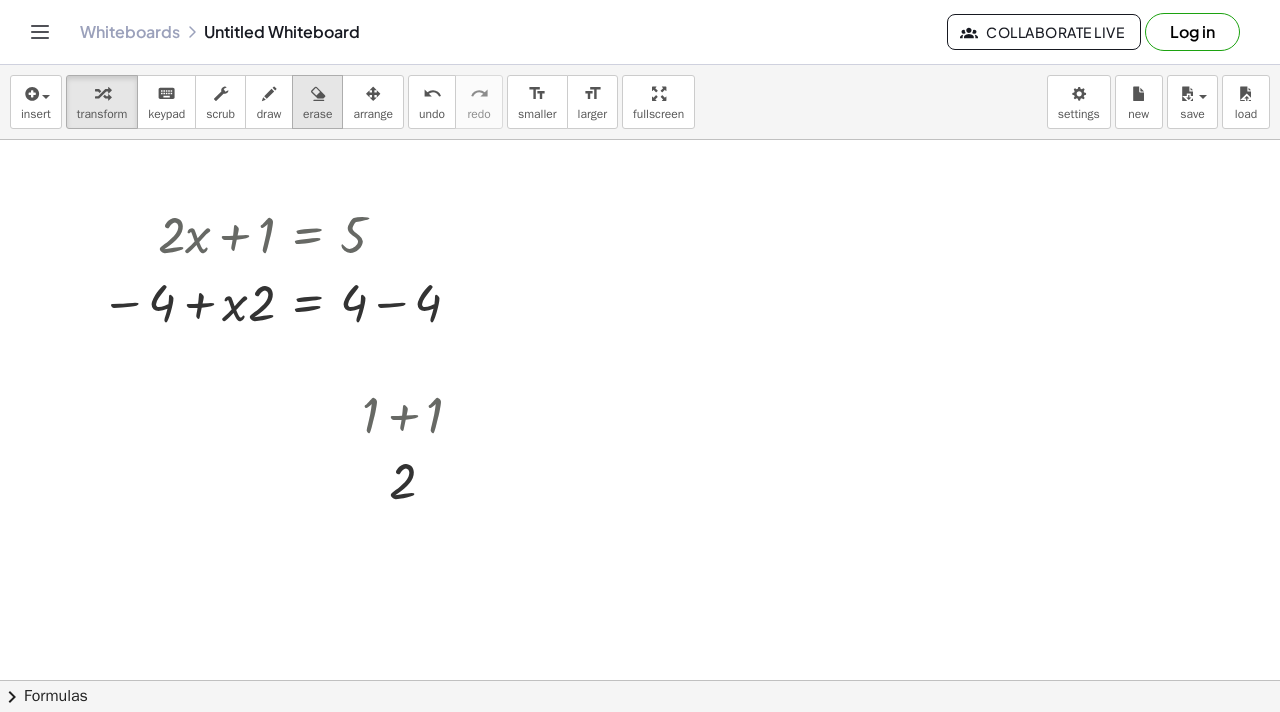 click at bounding box center [318, 94] 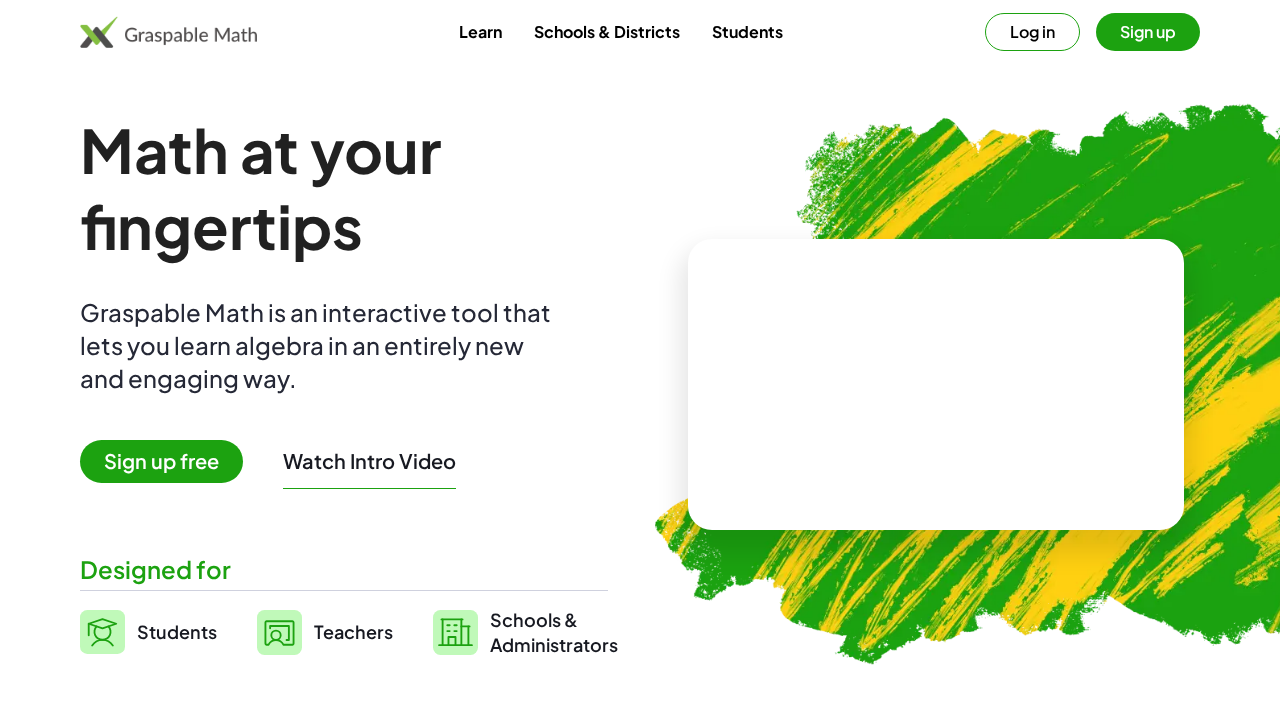 scroll, scrollTop: 0, scrollLeft: 0, axis: both 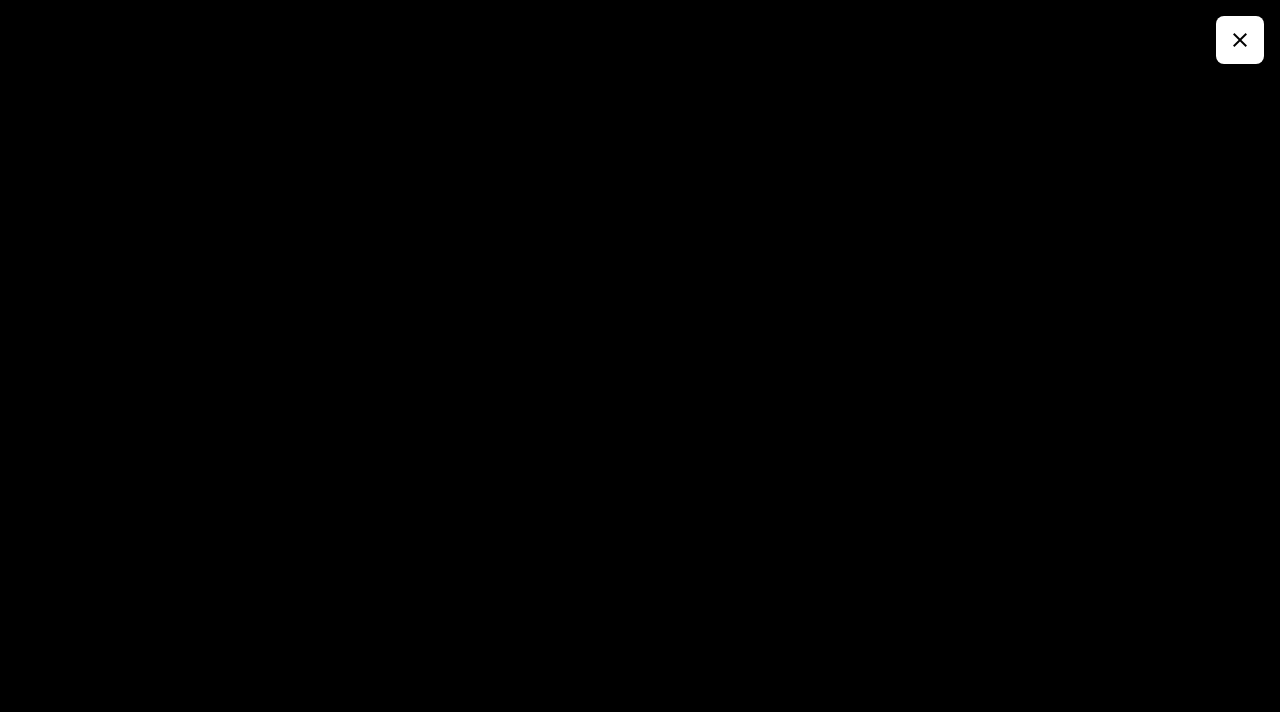 click 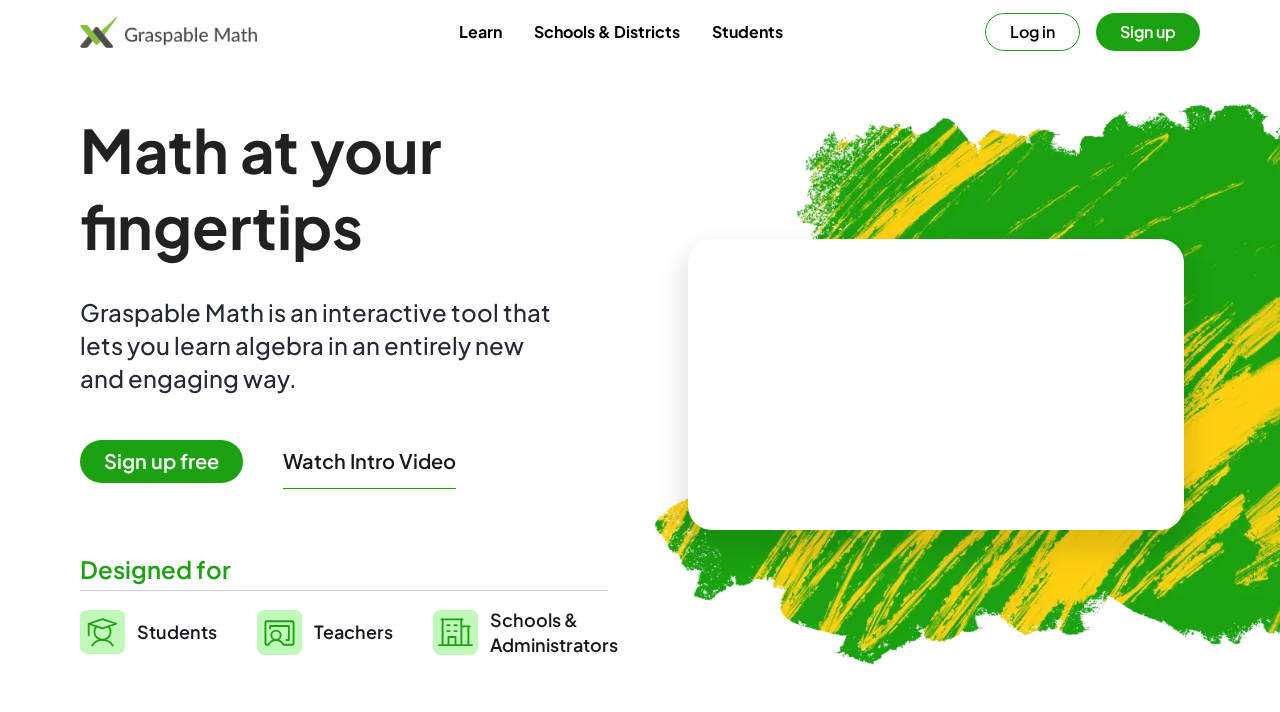 click on "Graspable Math is an interactive tool that lets you learn algebra in an entirely new and engaging way." at bounding box center (320, 345) 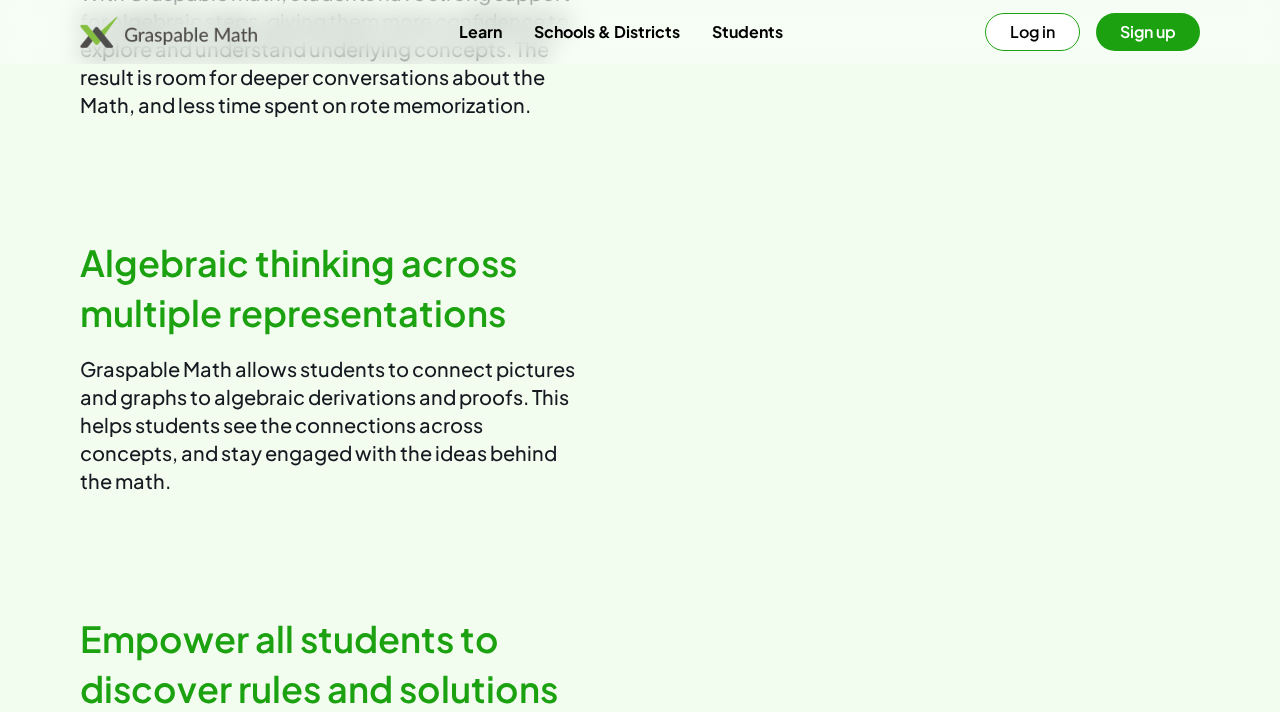 scroll, scrollTop: 1384, scrollLeft: 0, axis: vertical 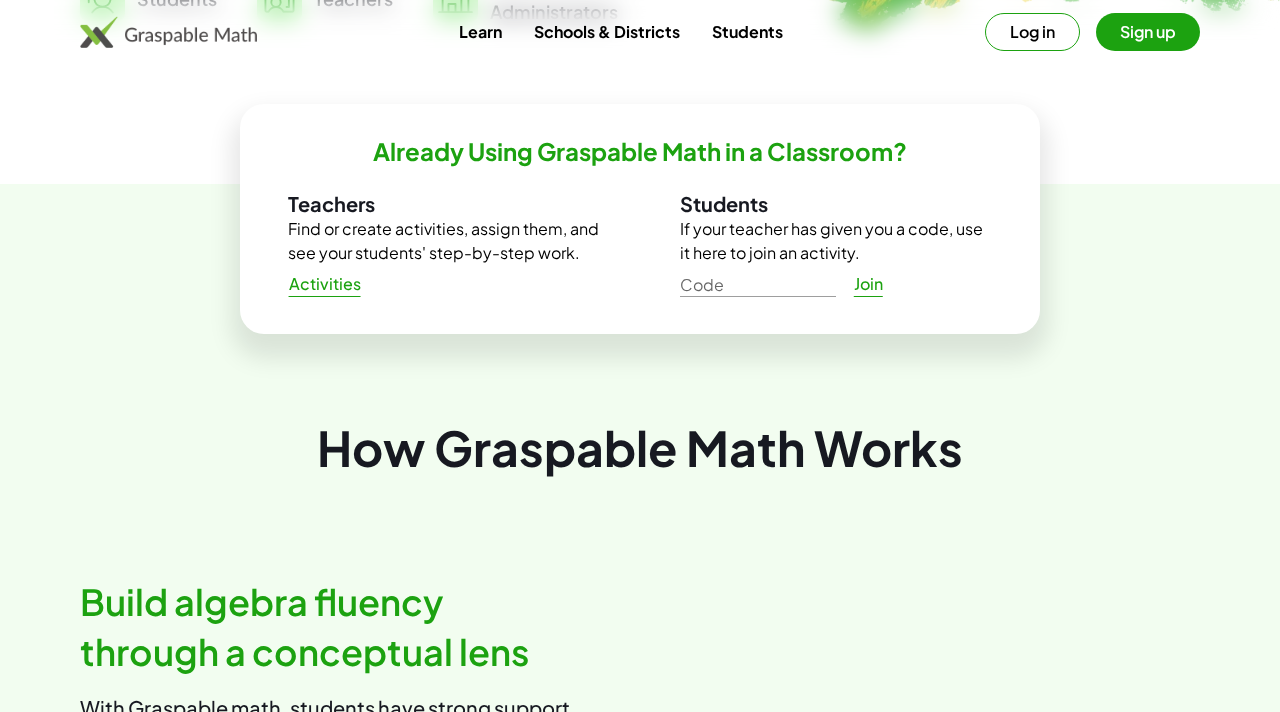 drag, startPoint x: 1279, startPoint y: 238, endPoint x: 1279, endPoint y: 176, distance: 62 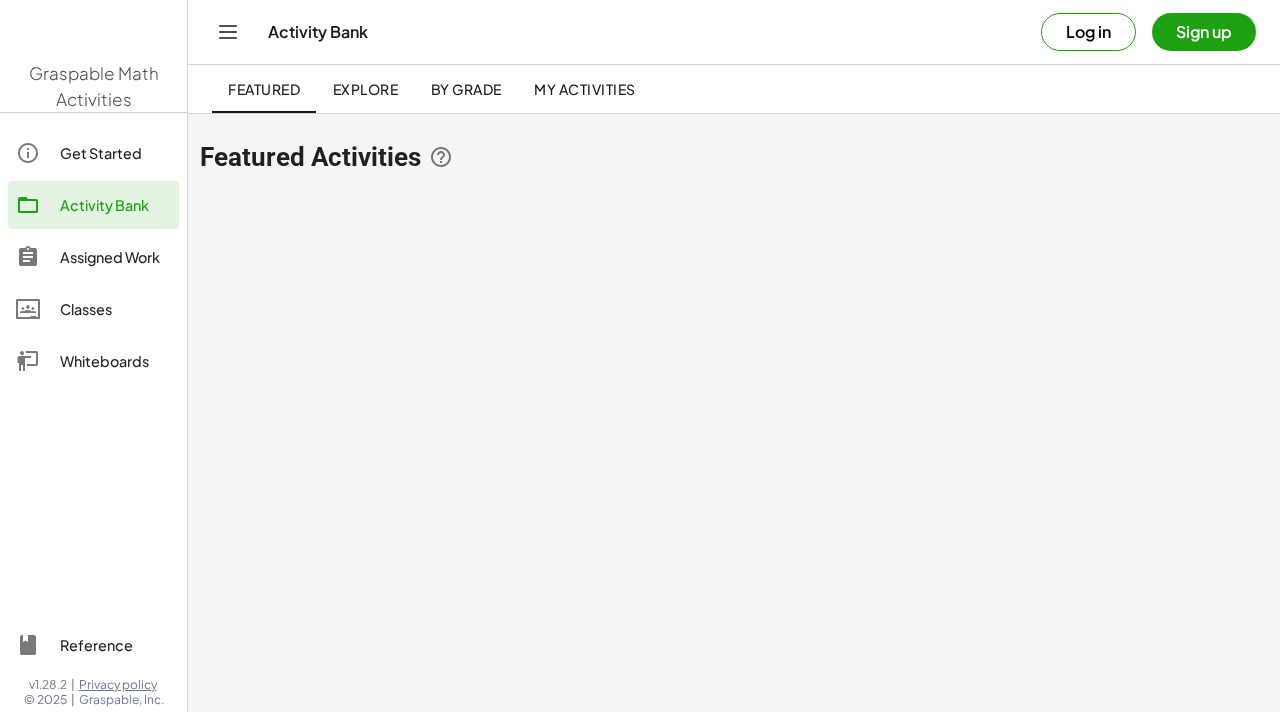 scroll, scrollTop: 0, scrollLeft: 0, axis: both 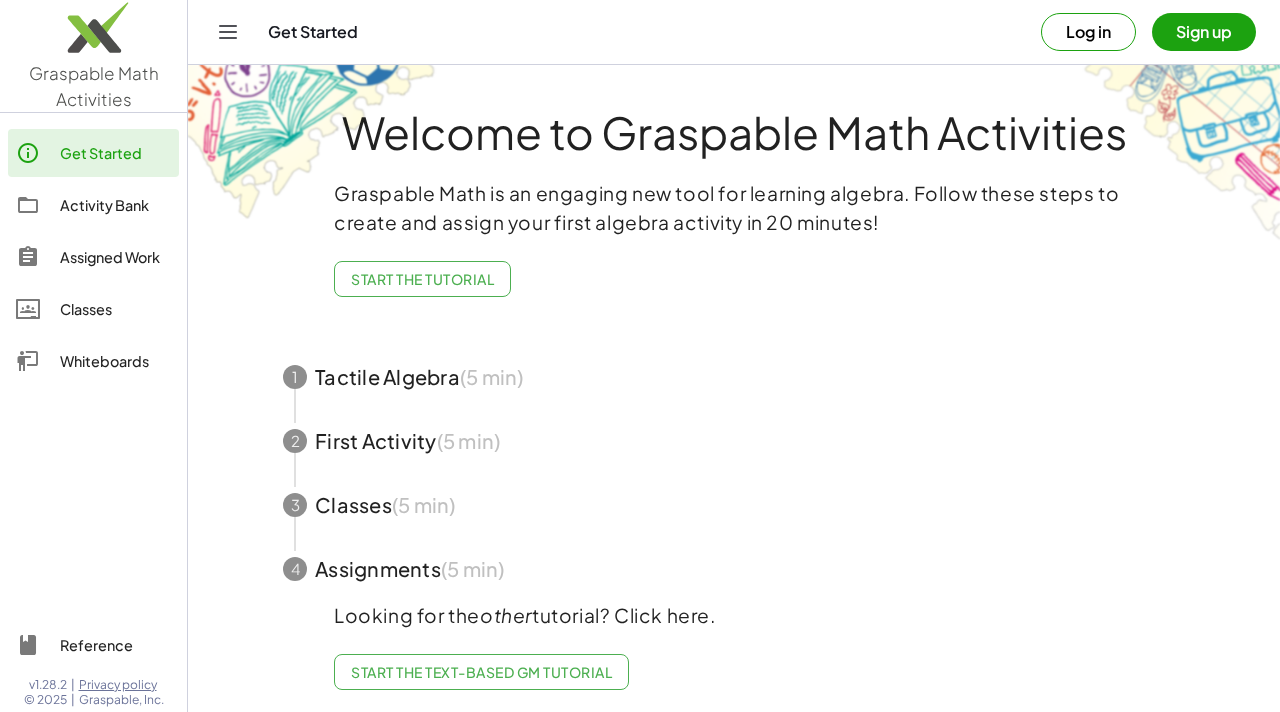click on "Welcome to Graspable Math Activities   Graspable Math is an engaging new tool for learning algebra. Follow these steps to create and assign your first algebra activity in 20 minutes!  Start the Tutorial 1 Tactile Algebra  (5 min) 2 First Activity  (5 min) 3 Classes  (5 min) 4 Assignments  (5 min)  Looking for the  other  tutorial? Click here.  Start the Text-based GM Tutorial" 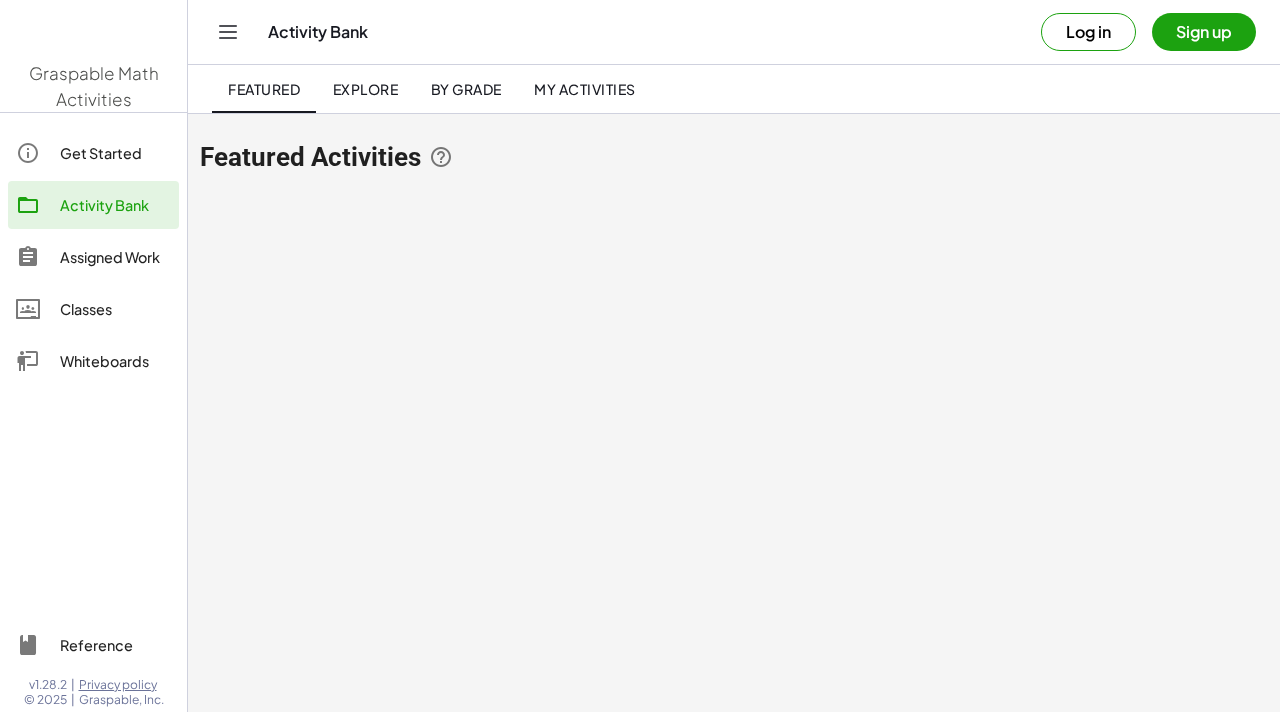 scroll, scrollTop: 0, scrollLeft: 0, axis: both 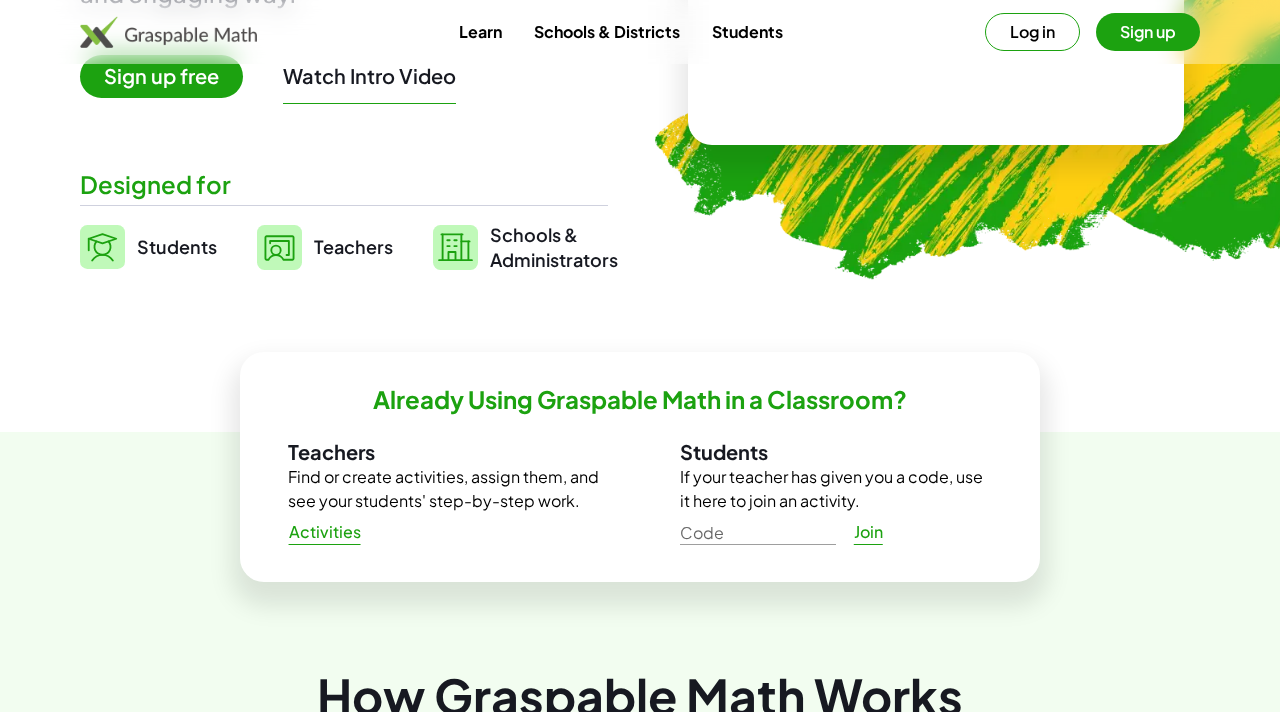 click on "Math at your fingertips Graspable Math is an interactive tool that lets you learn algebra in an entirely new and engaging way. Sign up free  Watch Intro Video   Designed for  Students Teachers Schools &   Administrators  Already Using Graspable Math in a Classroom?  Teachers  Find or create activities, assign them, and see your students' step-by-step work.   Activities  Students  If your teacher has given you a code, use it here to join an activity.  Code Code  Join   How Graspable Math Works  Build algebra fluency through a conceptual lens With Graspable math, students have strong support for algebraic steps, giving them more confidence to explore and understand underlying concepts. The result is room for deeper conversations about the Math, and less time spent on rote memorization. Algebraic thinking across multiple representations Empower all students to discover rules and solutions Discover student thinking and address learning gaps  Partners & Supporters  IES Institute of Education Sciences GeoGebra" 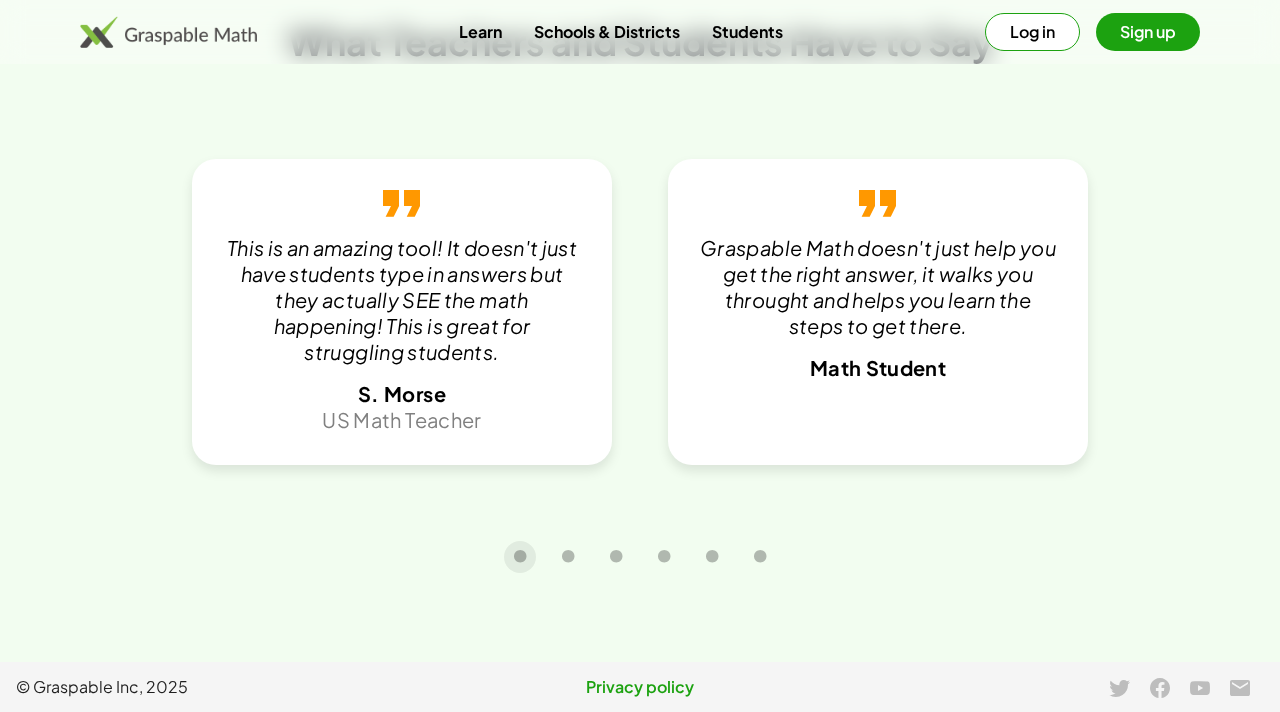 click on "This is an amazing tool! It doesn't just have students type in answers but they actually SEE the math happening! This is great for struggling students." at bounding box center [402, 300] 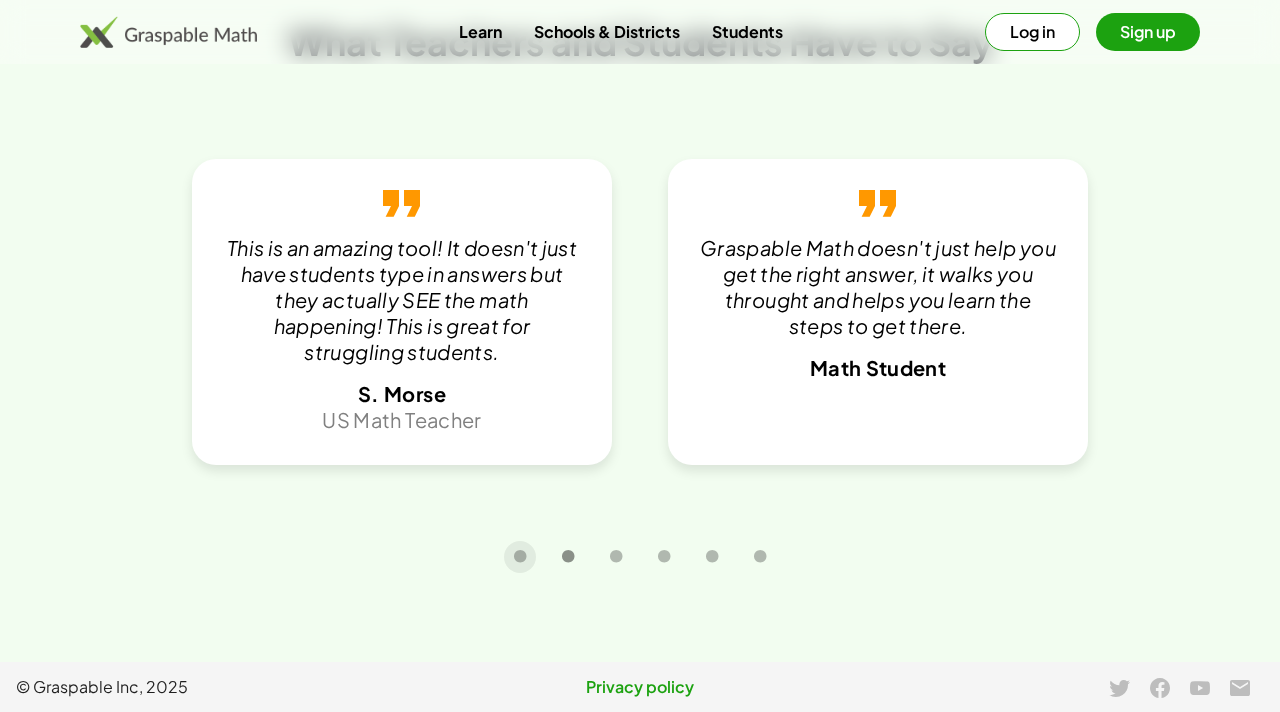click at bounding box center (568, 556) 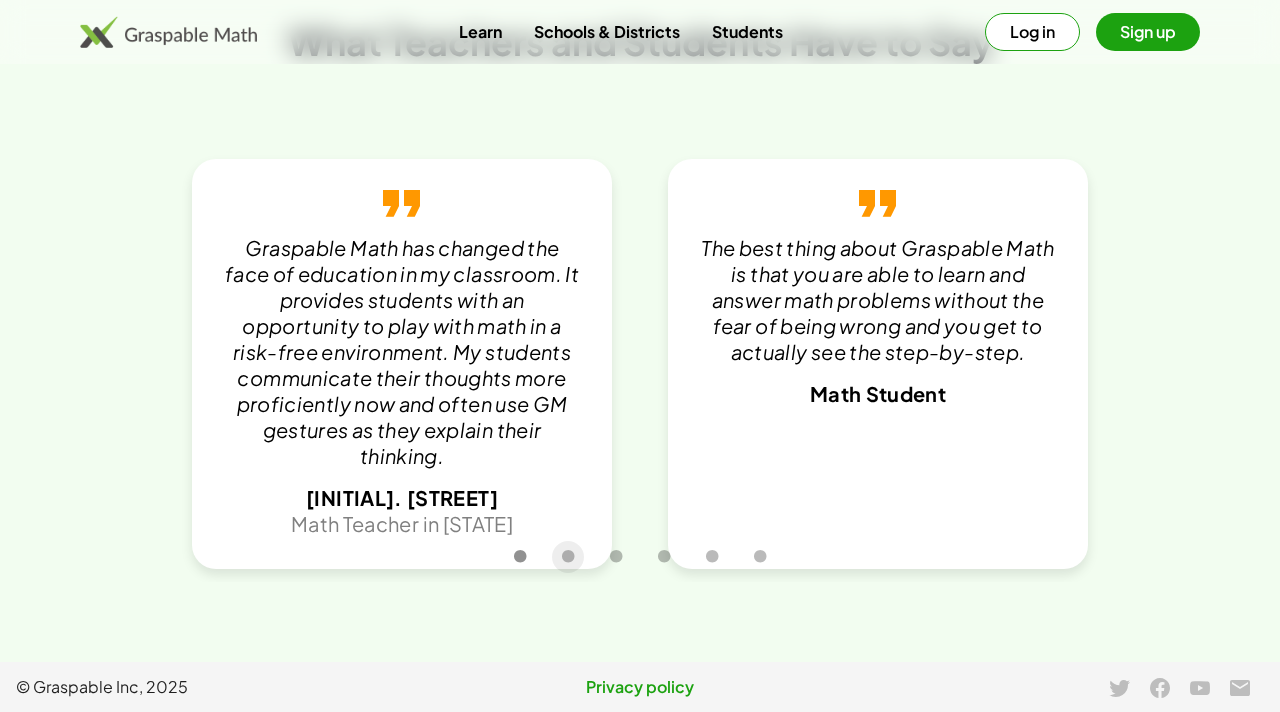 click 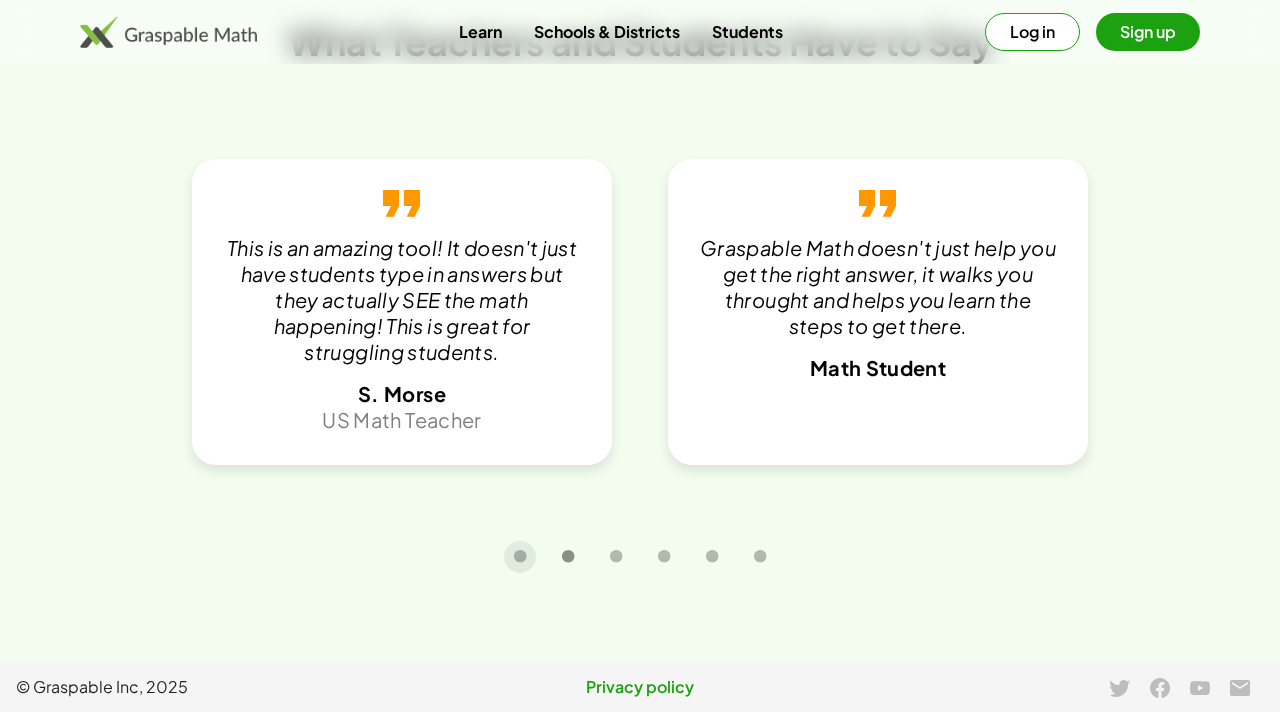 click 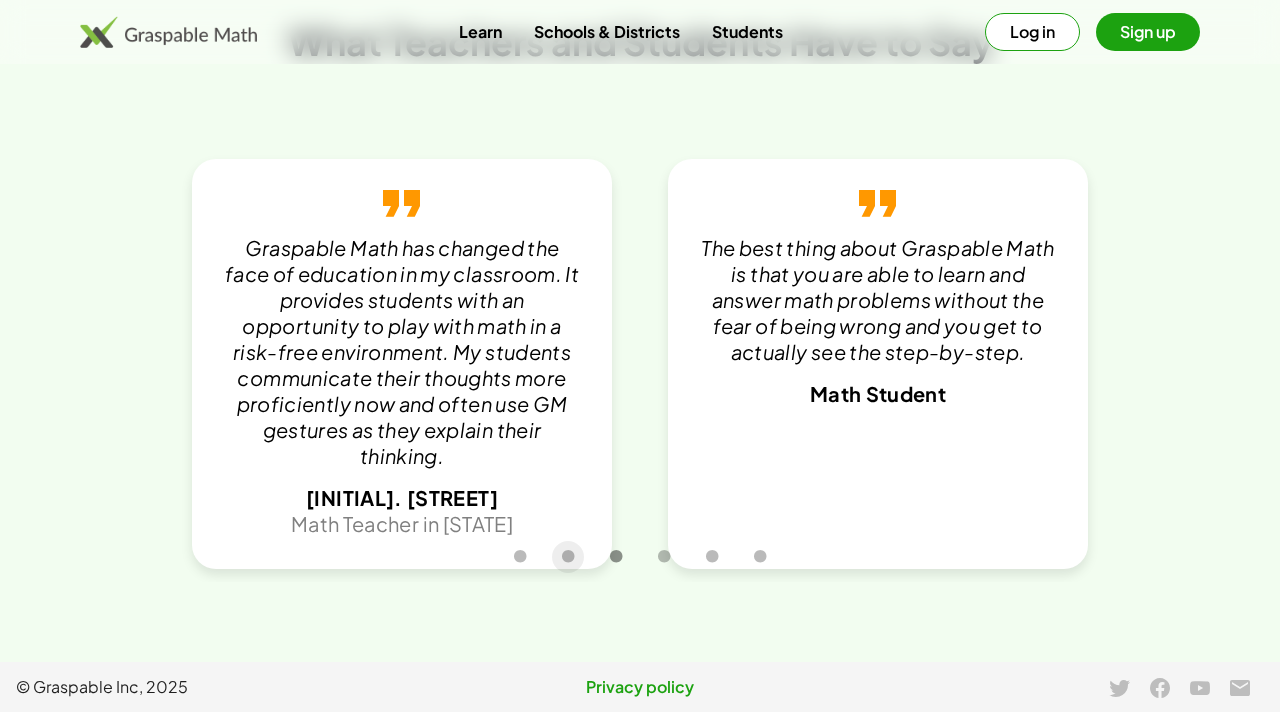 click 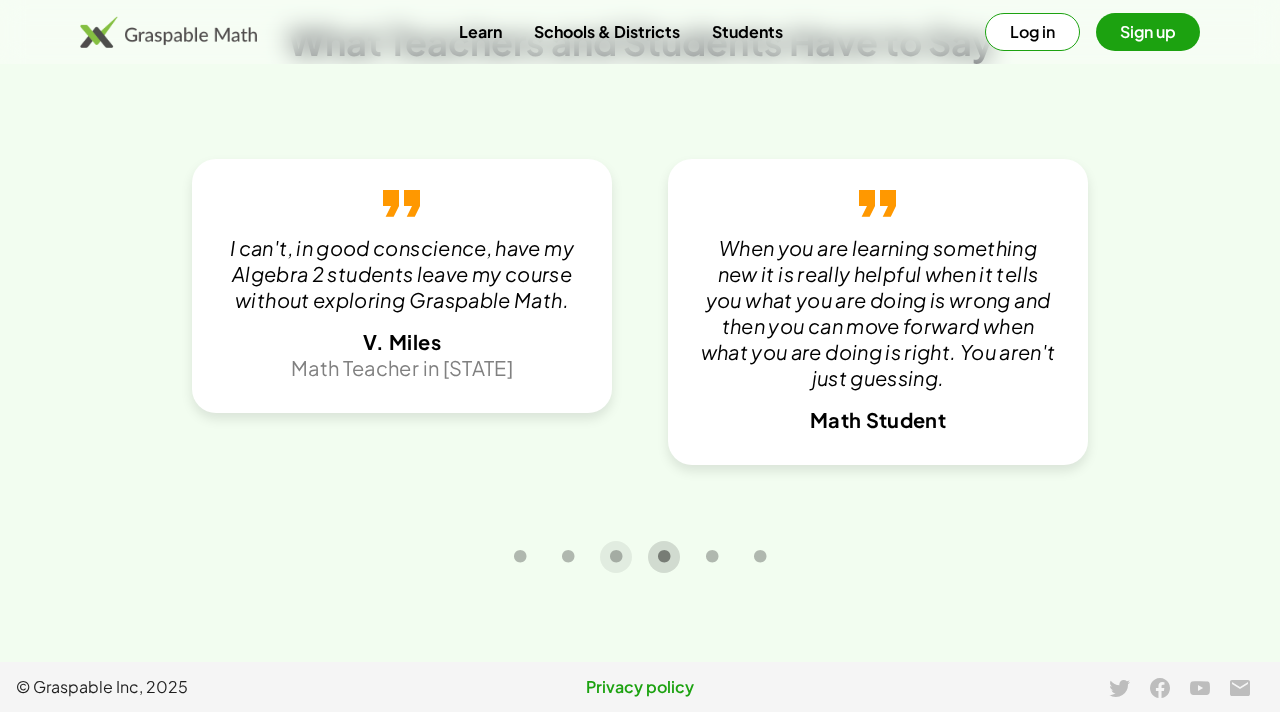 click 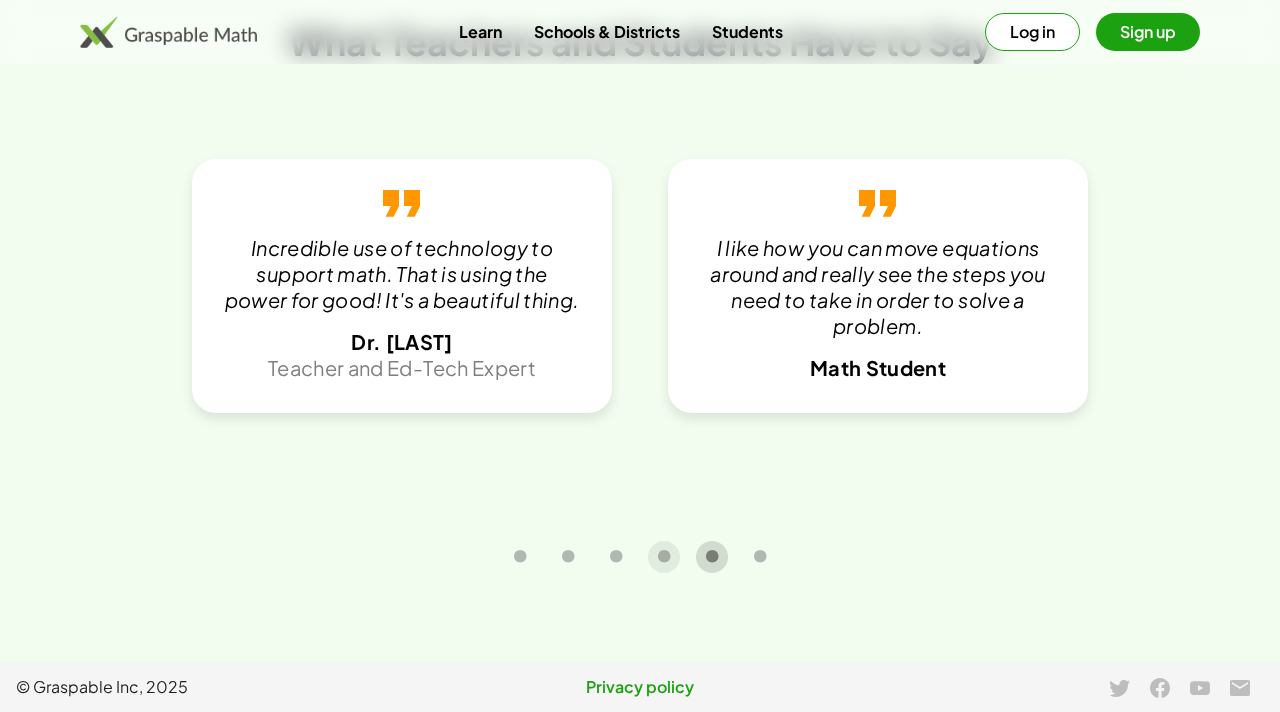 click 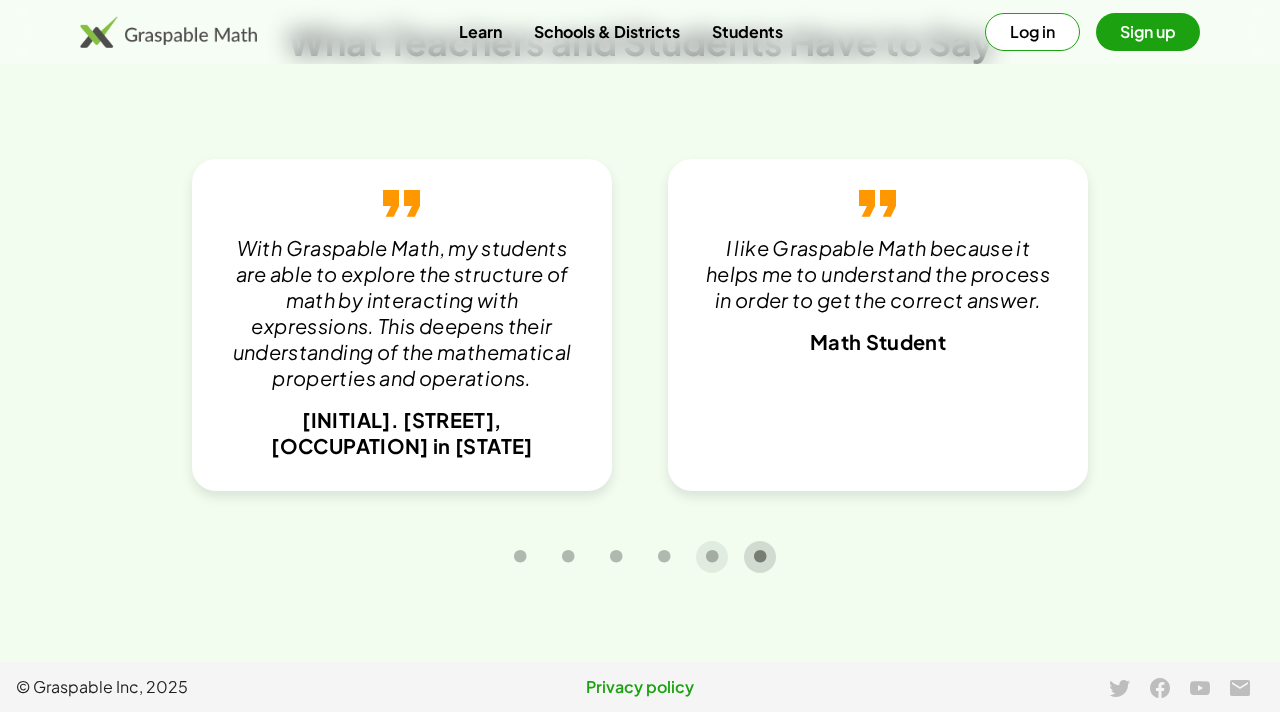 click at bounding box center (760, 556) 